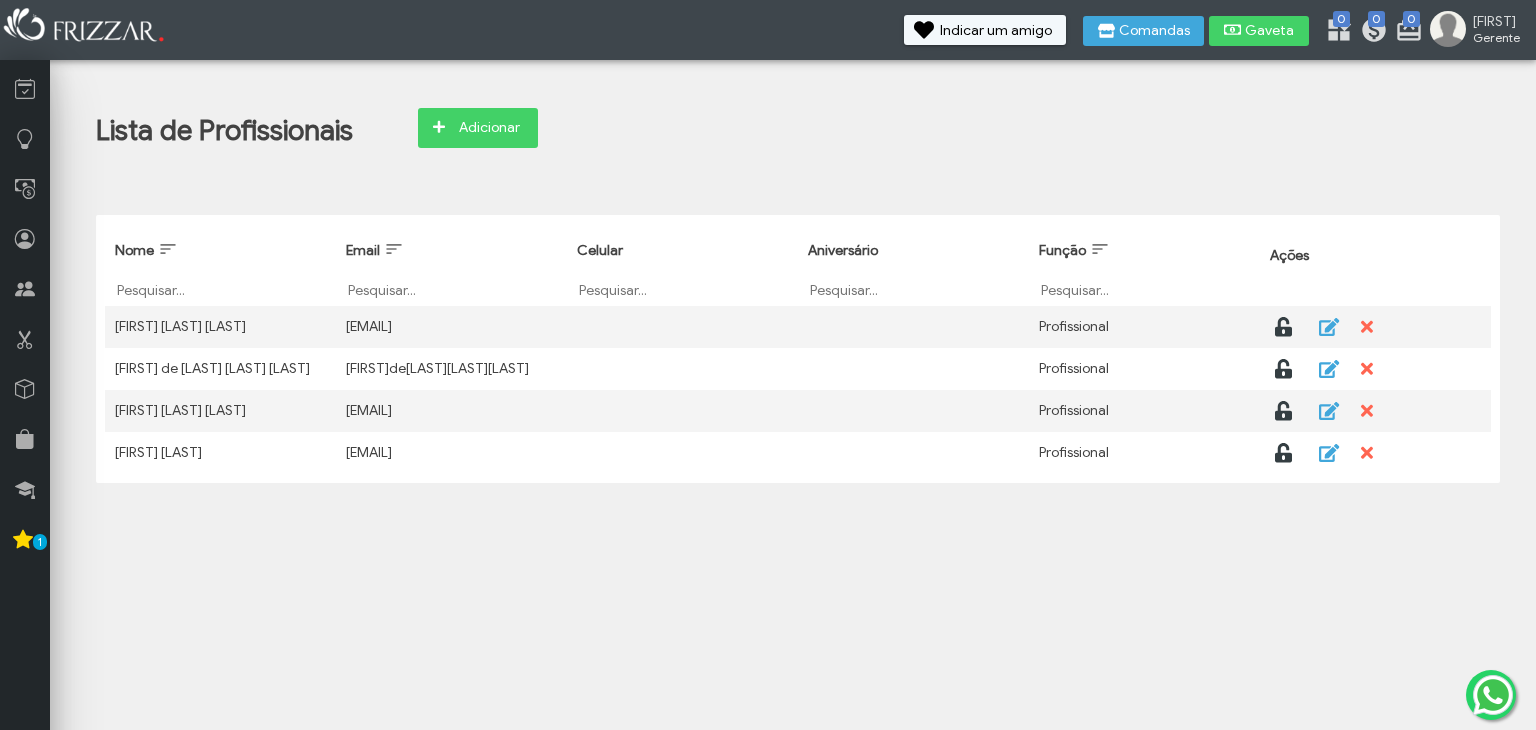 scroll, scrollTop: 0, scrollLeft: 0, axis: both 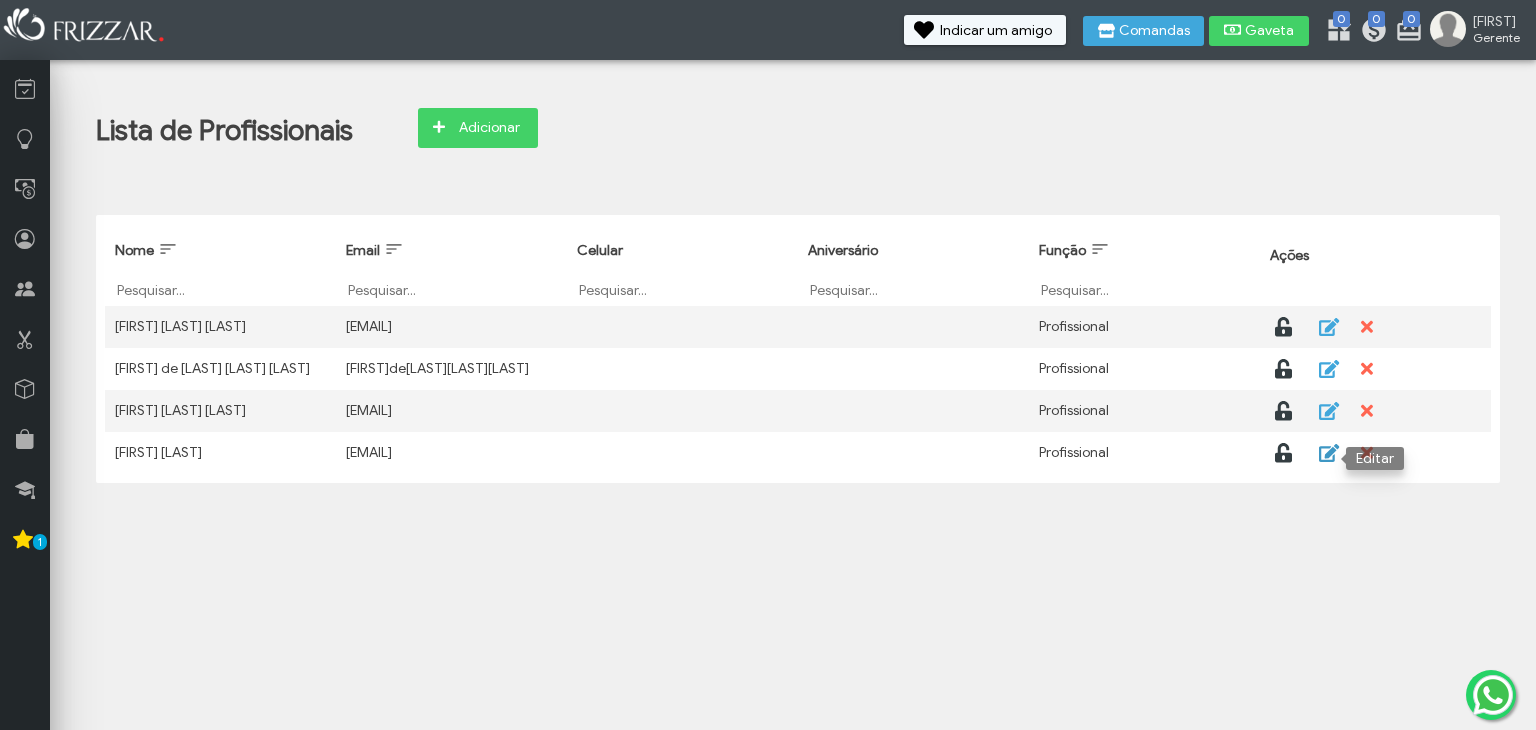 click 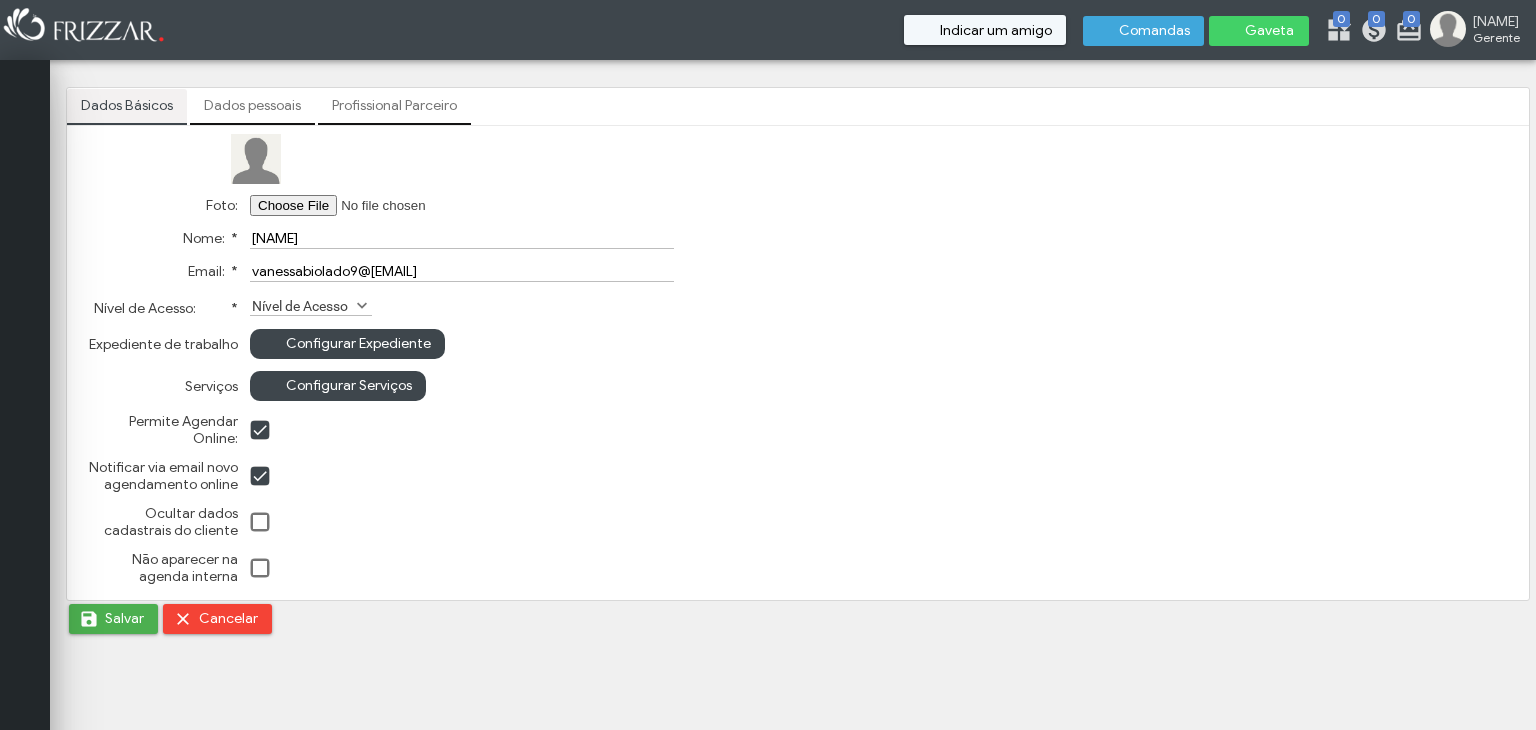 scroll, scrollTop: 0, scrollLeft: 0, axis: both 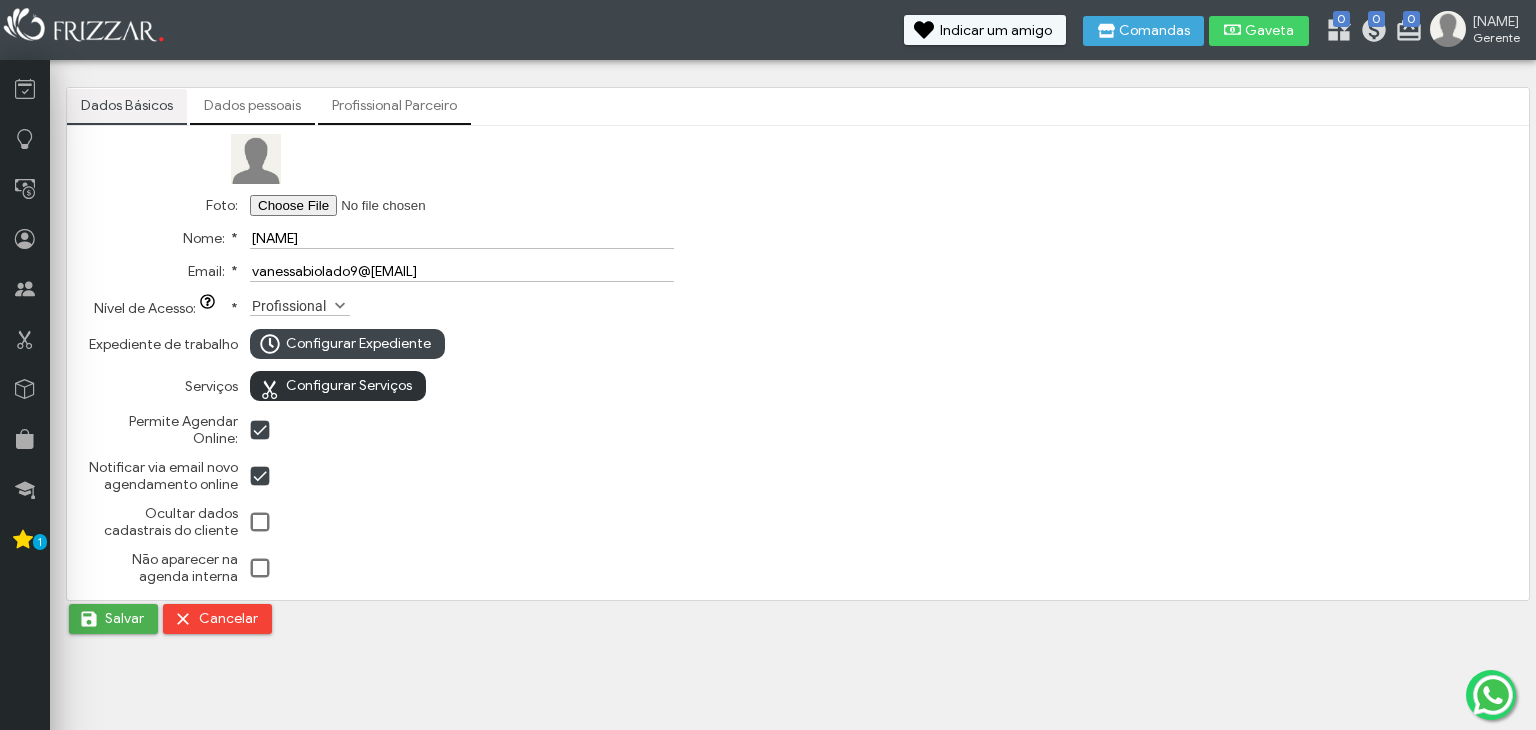 click on "Configurar Serviços" at bounding box center [349, 386] 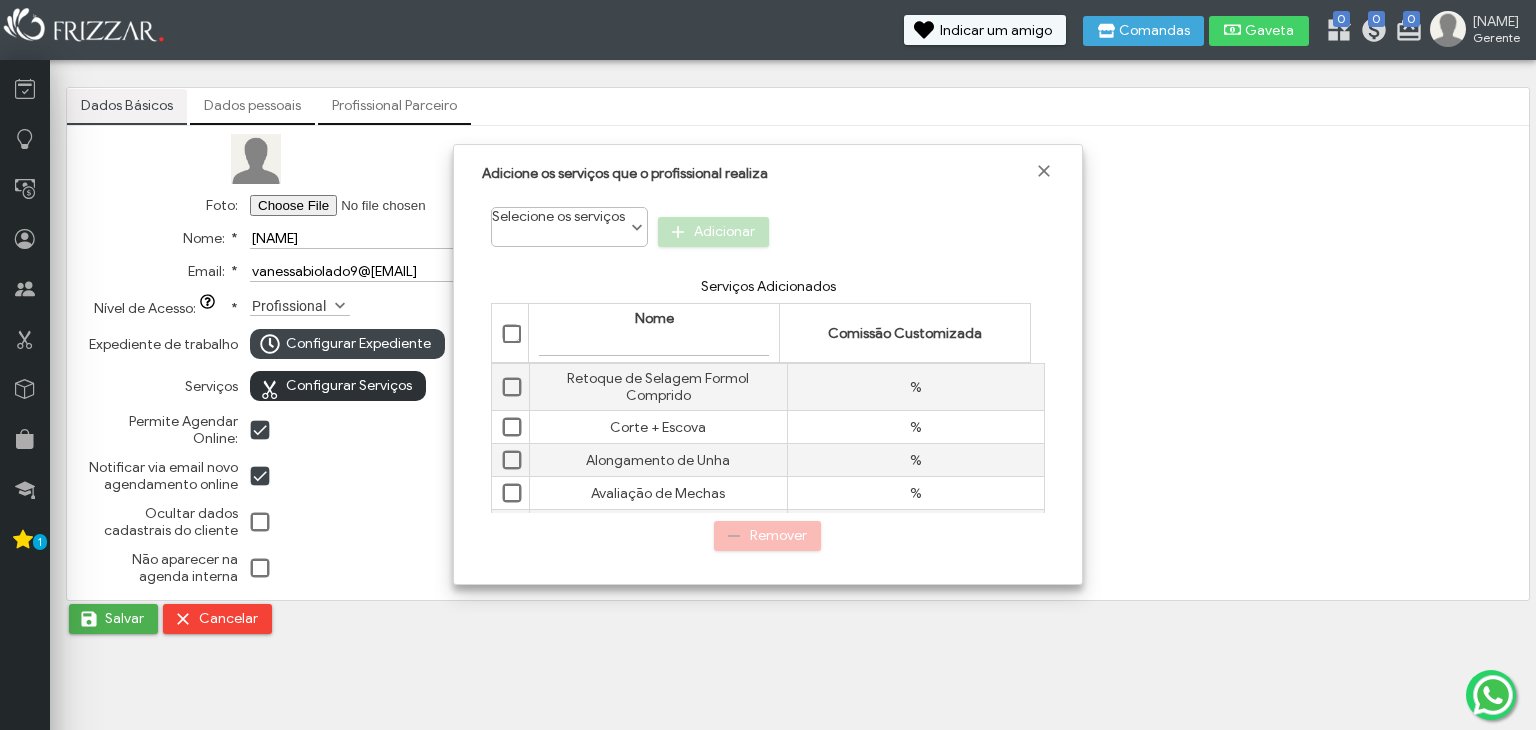 scroll, scrollTop: 10, scrollLeft: 84, axis: both 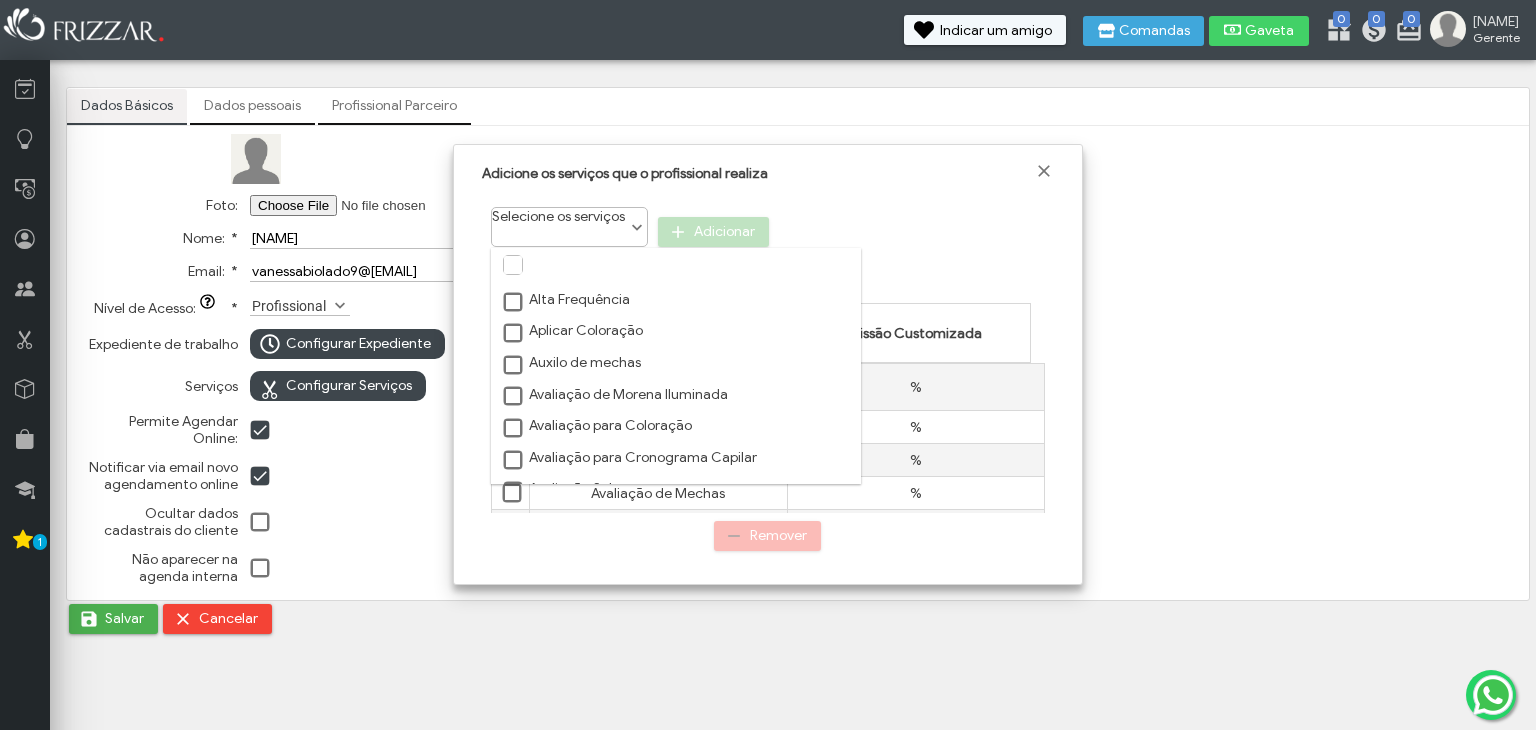click on "Selecione os serviços" at bounding box center (569, 220) 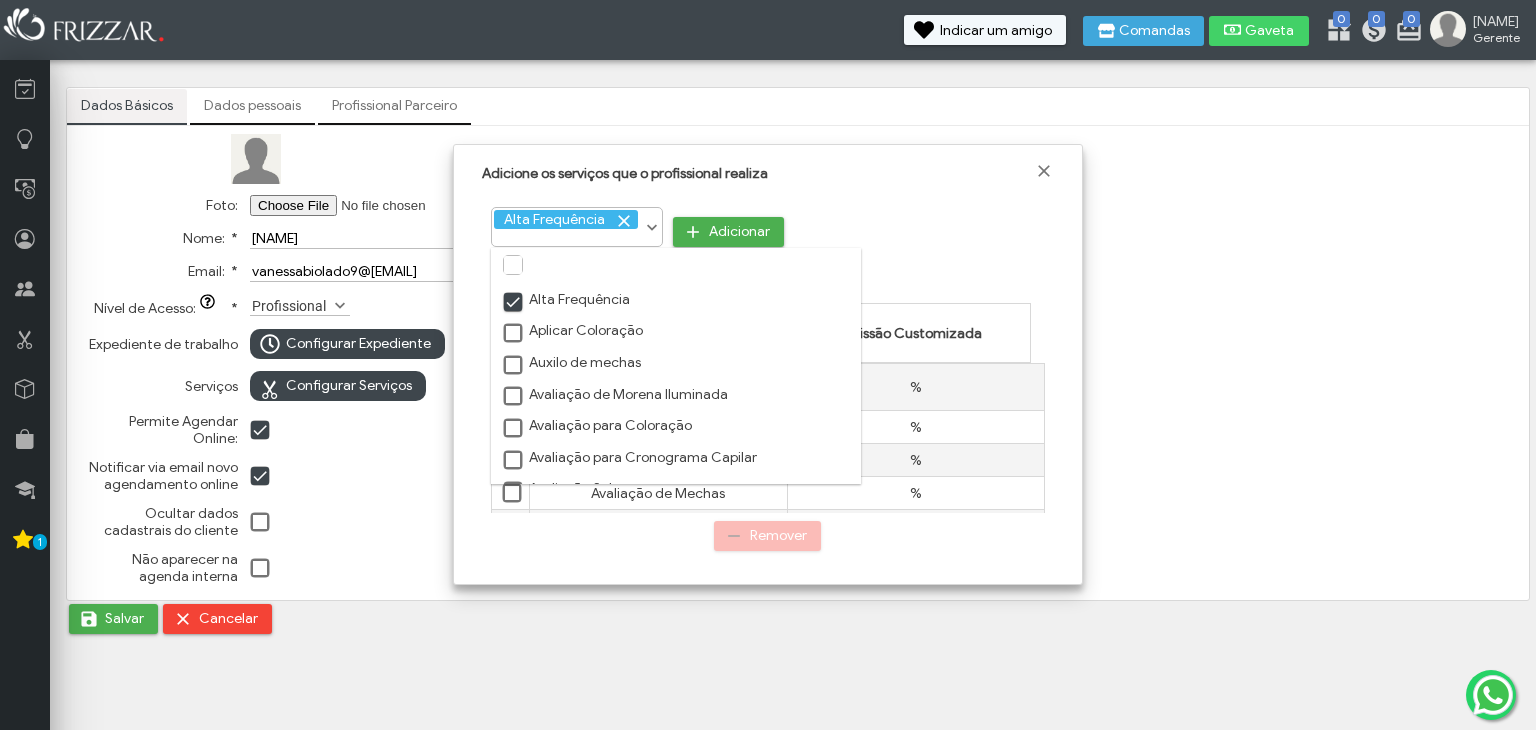 click at bounding box center (514, 303) 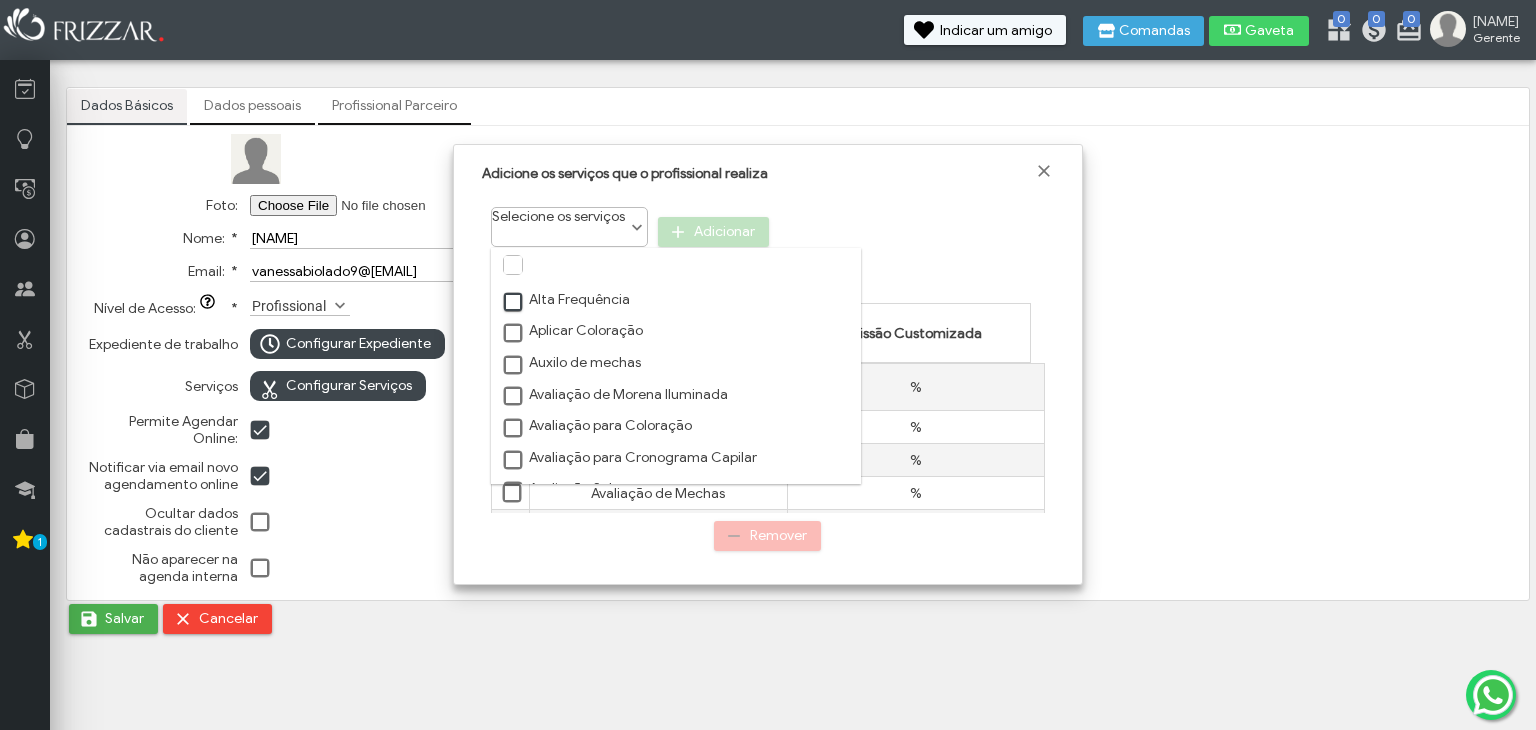 click at bounding box center [514, 334] 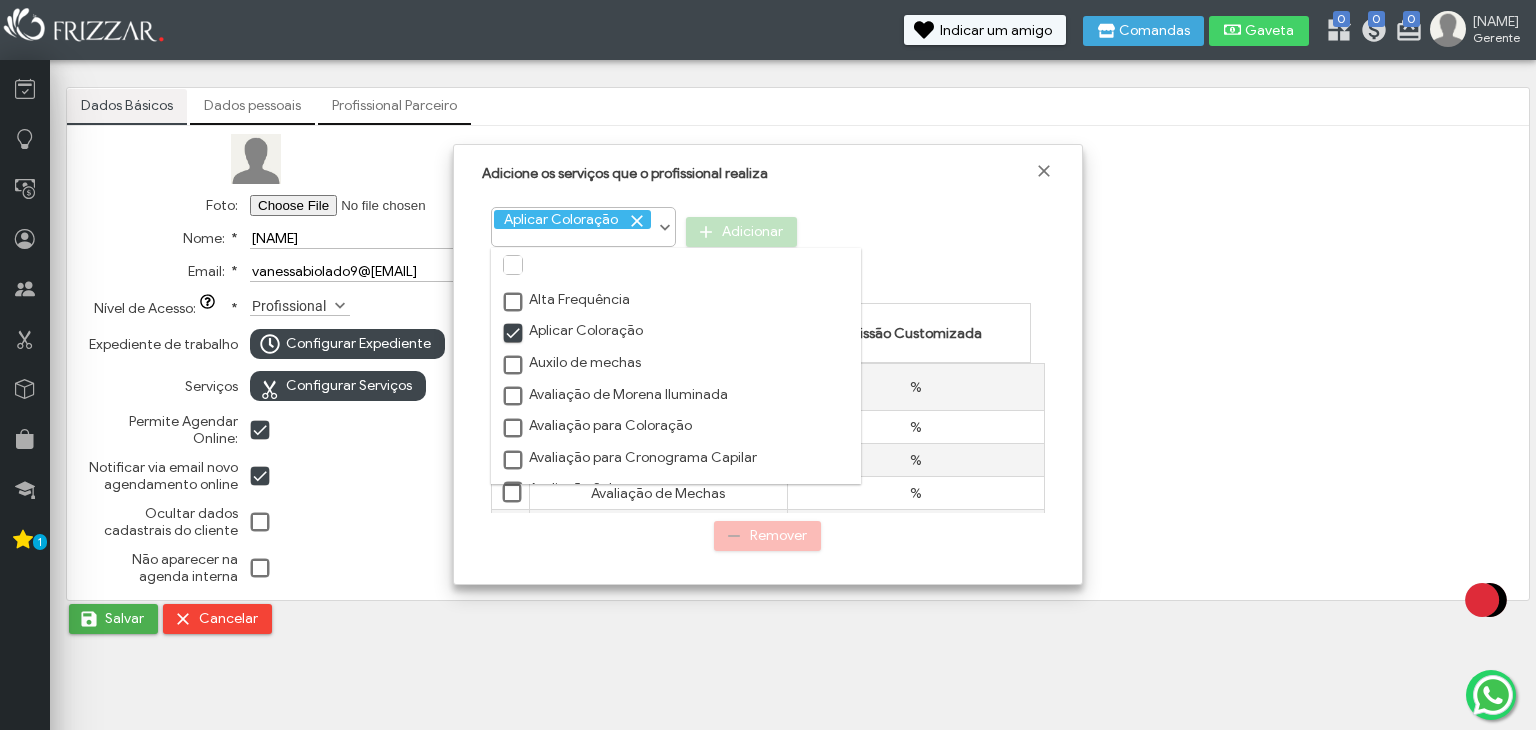 scroll, scrollTop: 9, scrollLeft: 10, axis: both 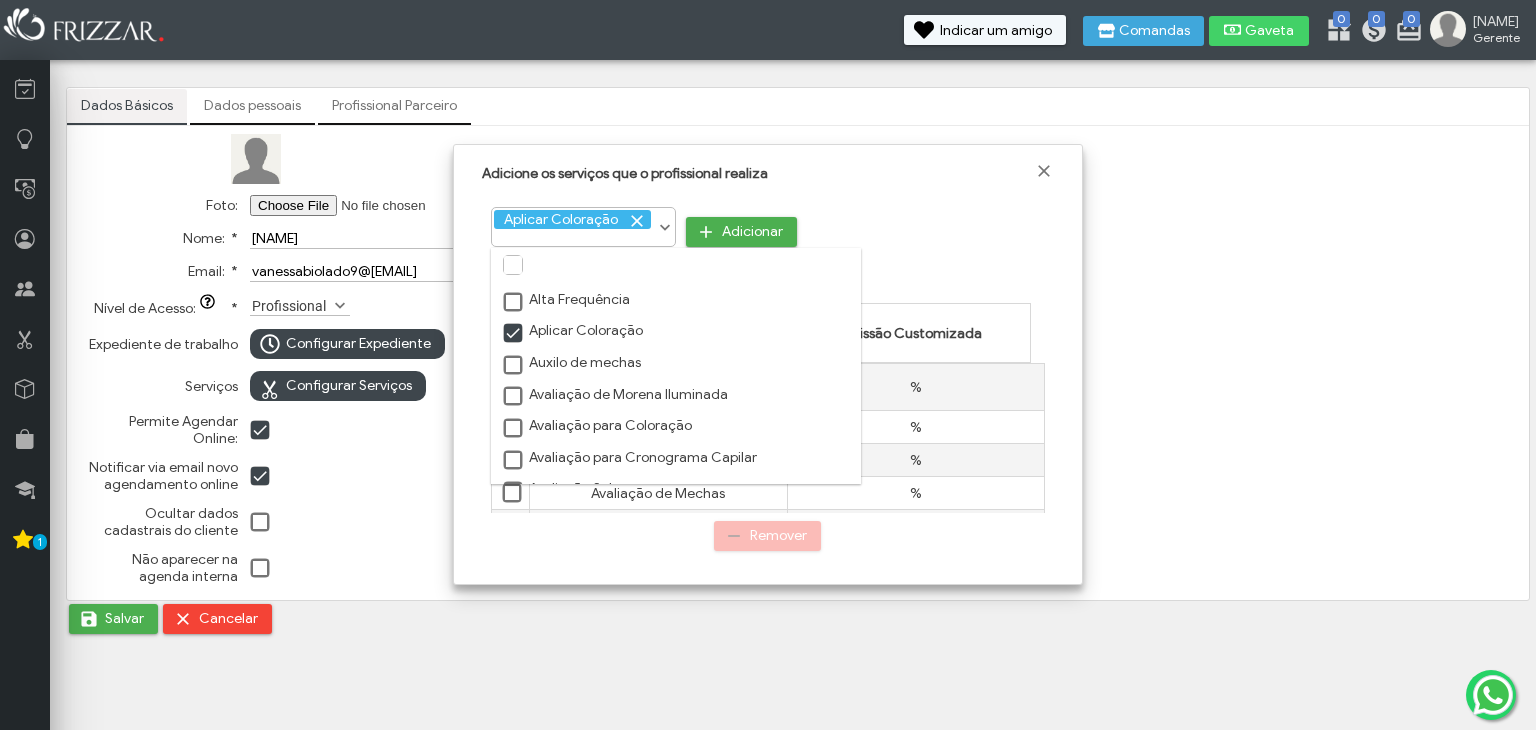 click at bounding box center (514, 366) 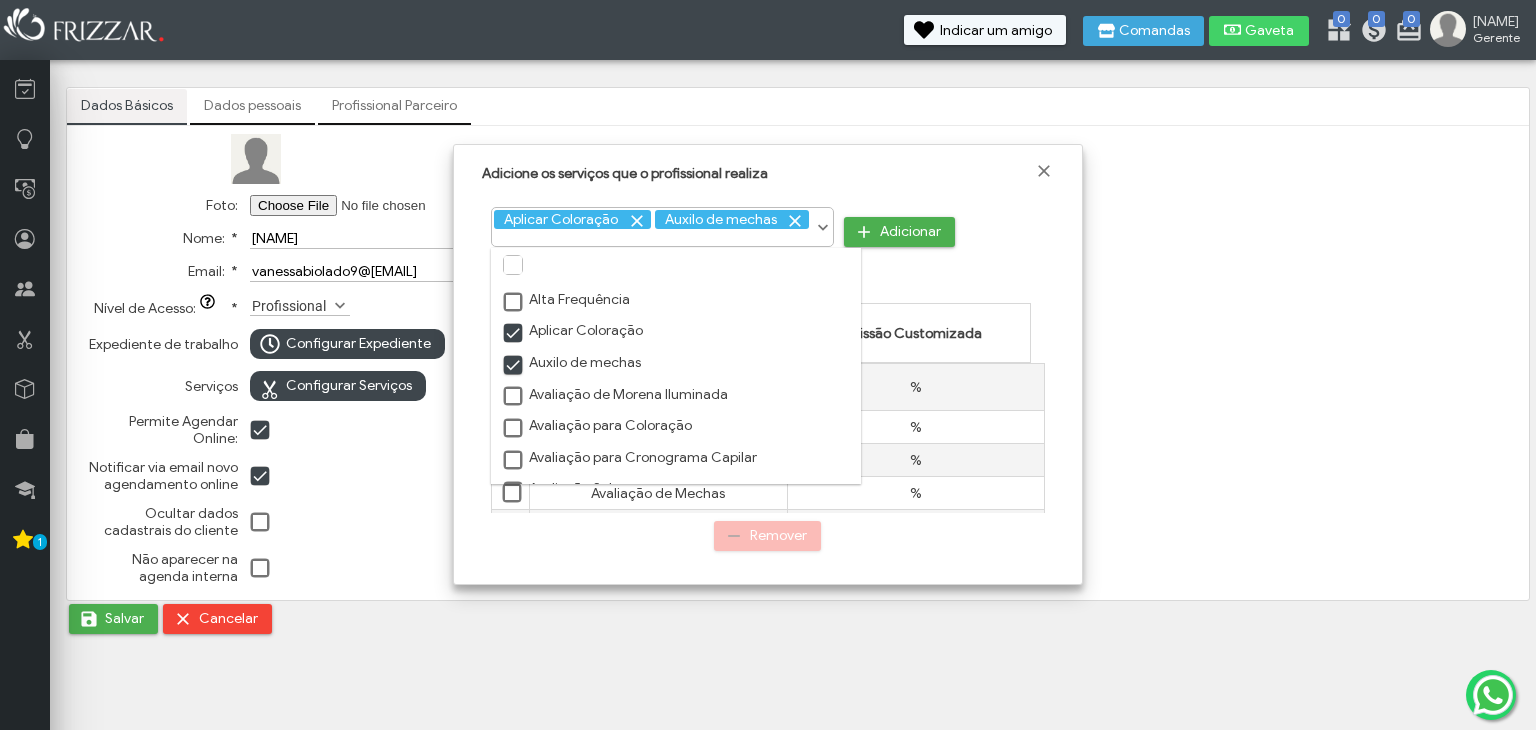 click at bounding box center [514, 397] 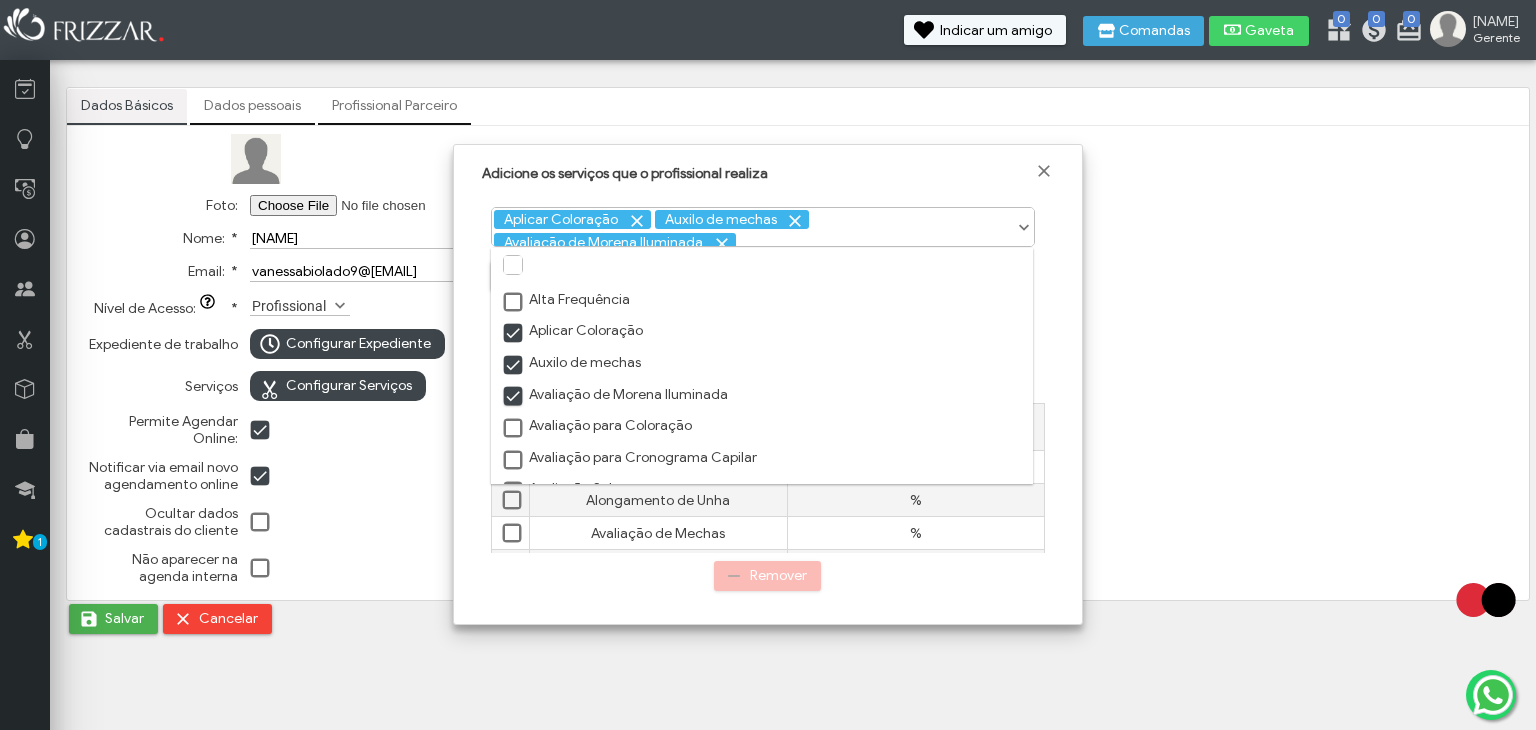 scroll, scrollTop: 9, scrollLeft: 10, axis: both 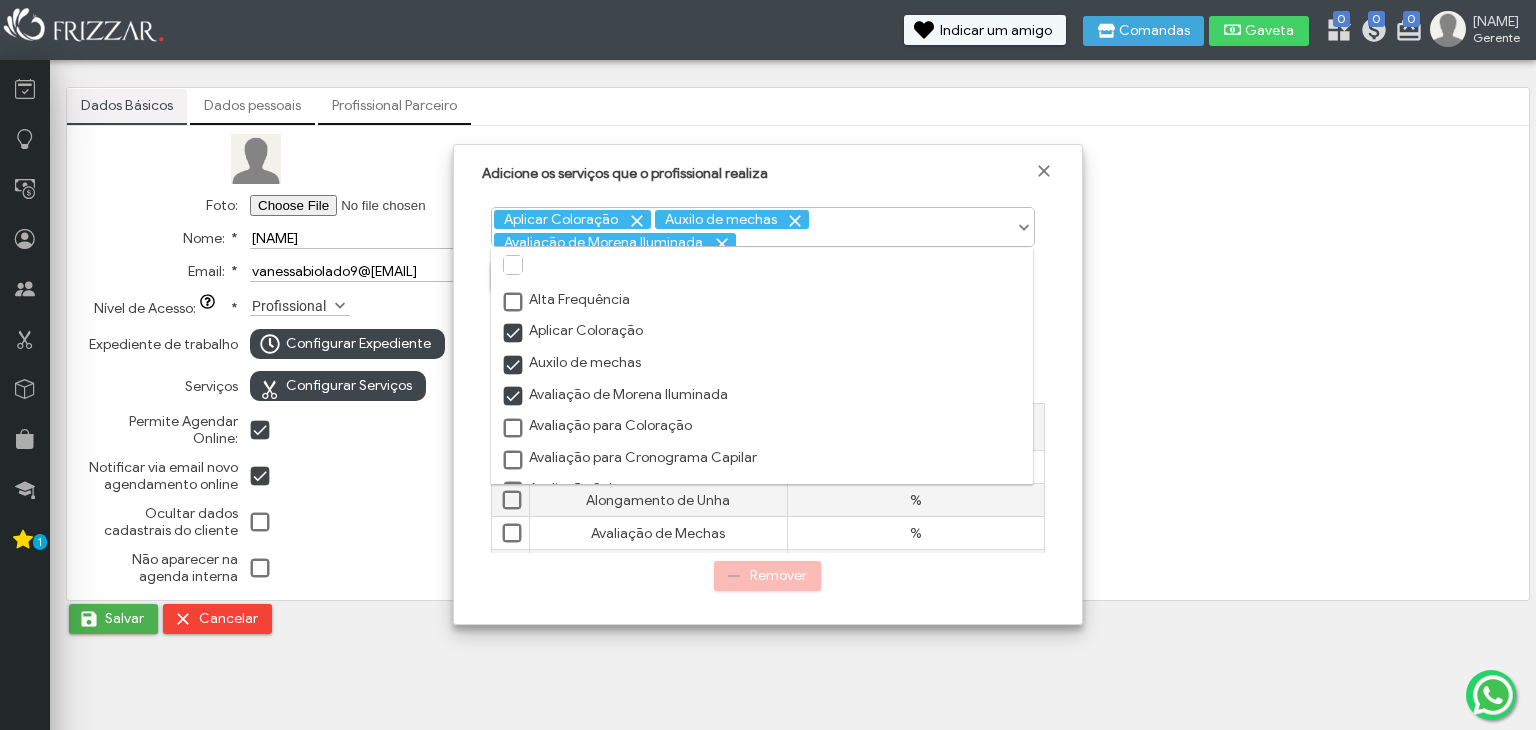 click at bounding box center [514, 397] 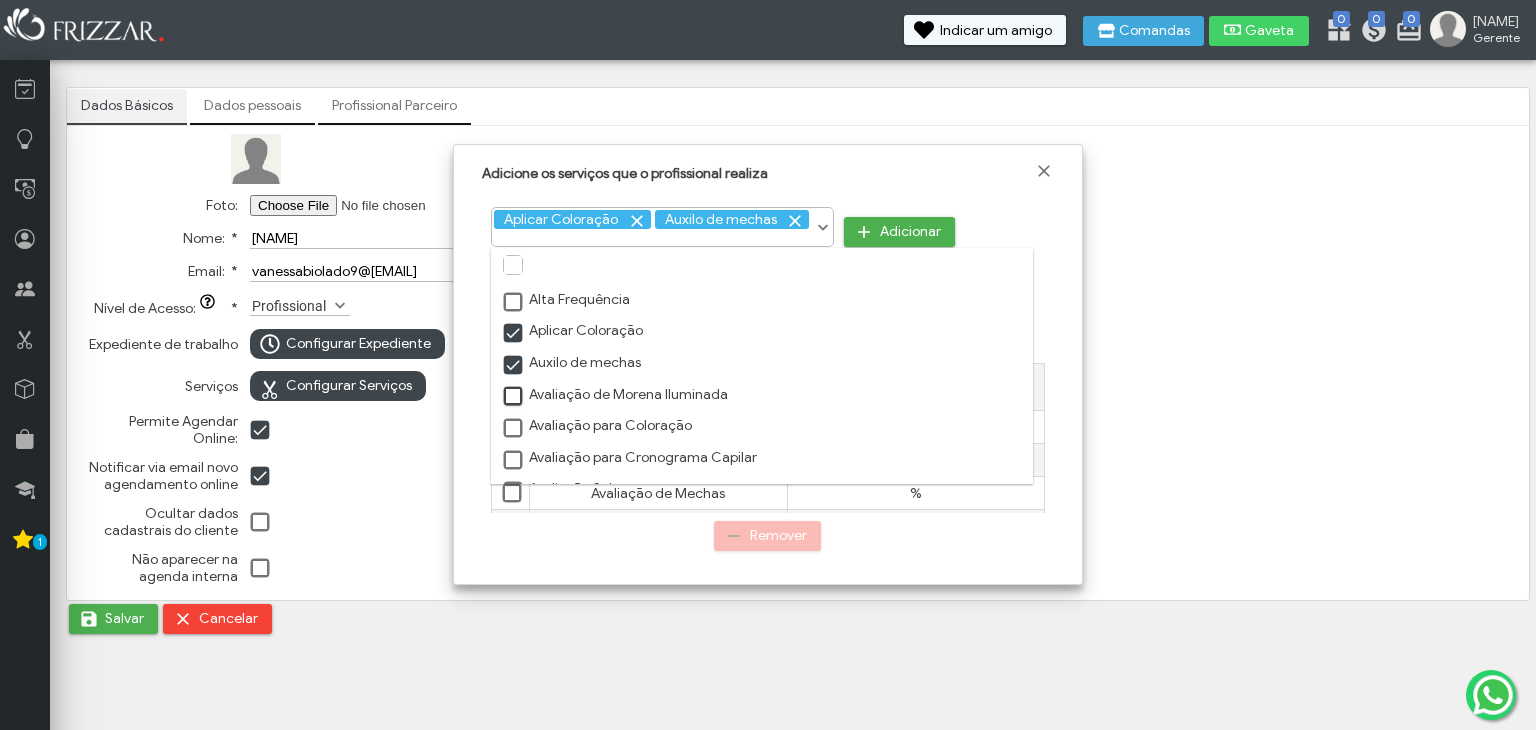click at bounding box center [514, 429] 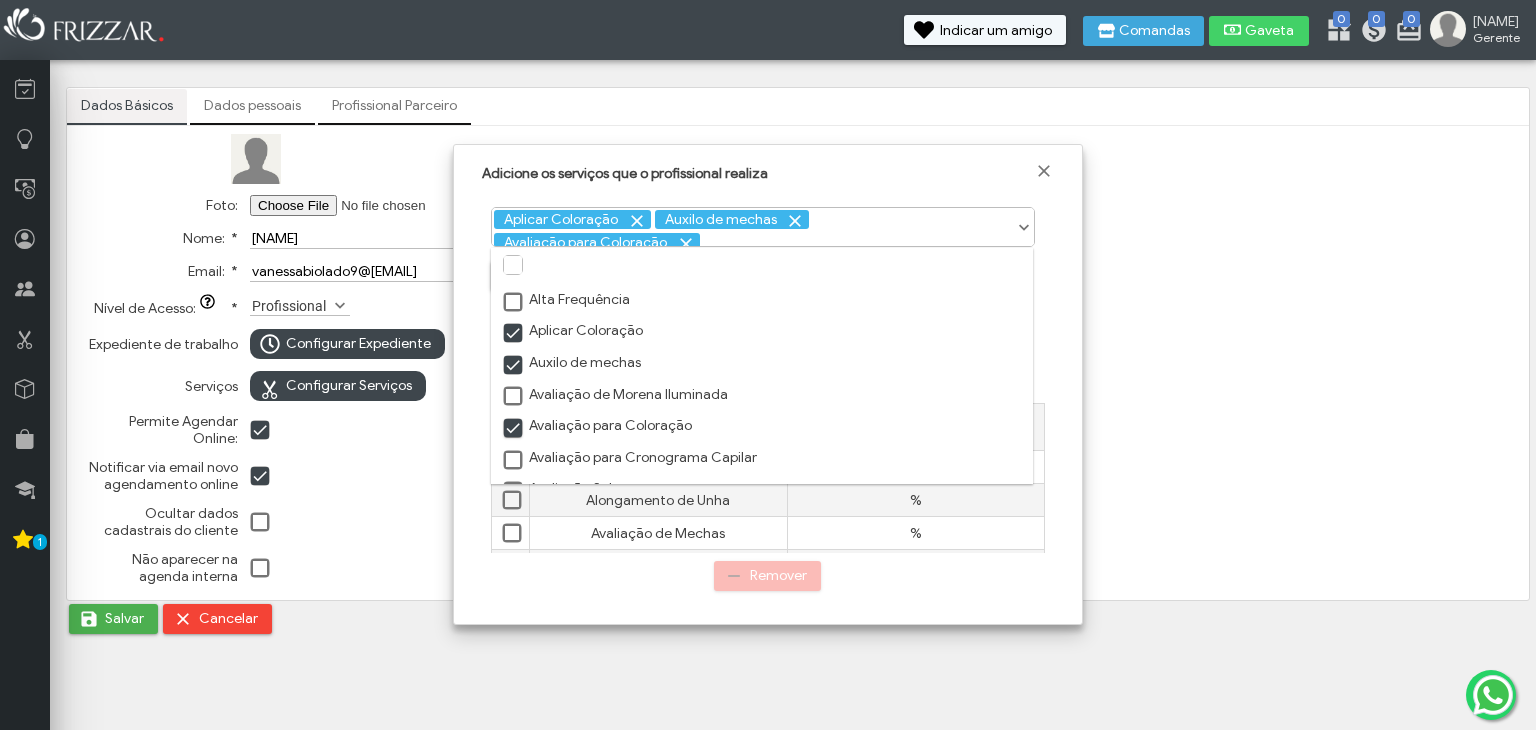 scroll, scrollTop: 40, scrollLeft: 0, axis: vertical 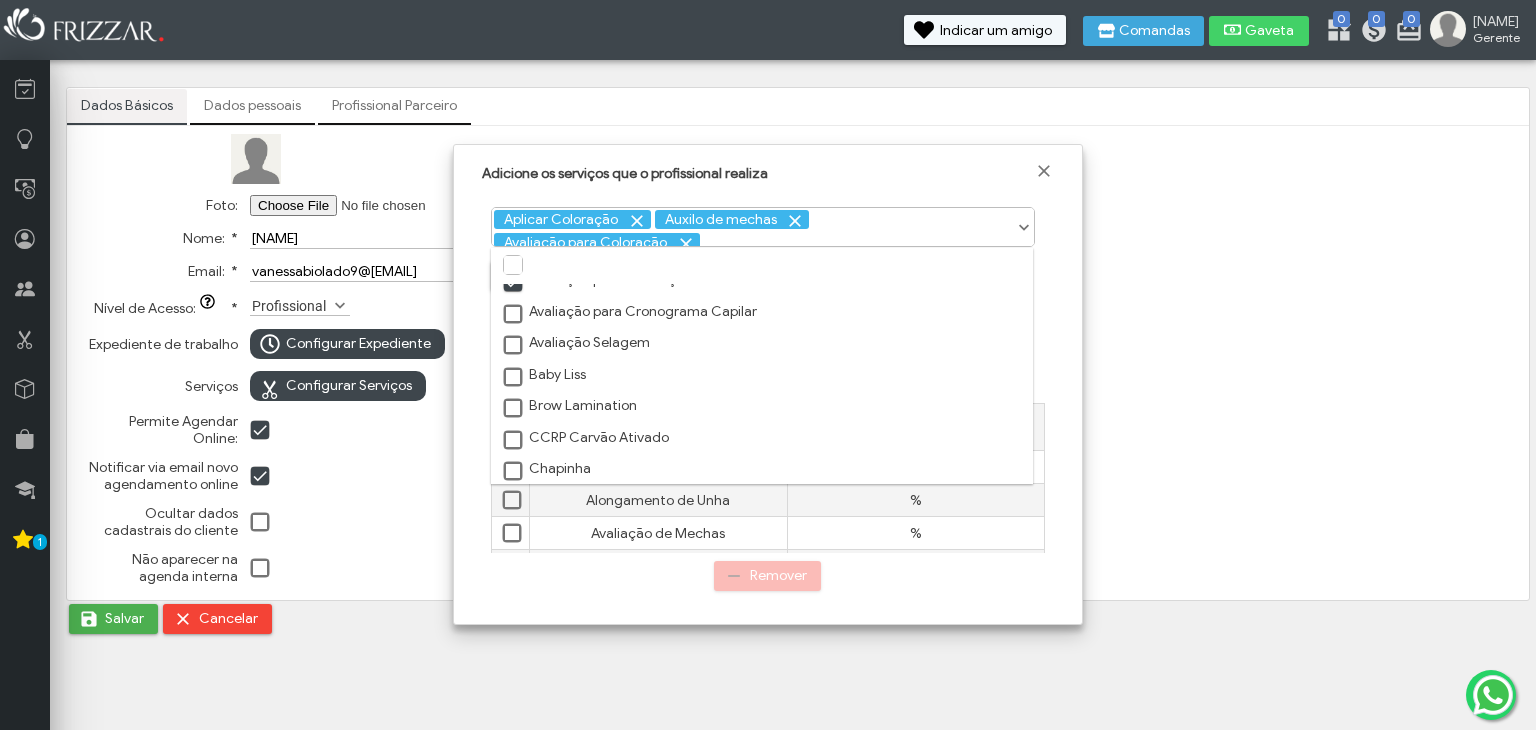 click at bounding box center (514, 346) 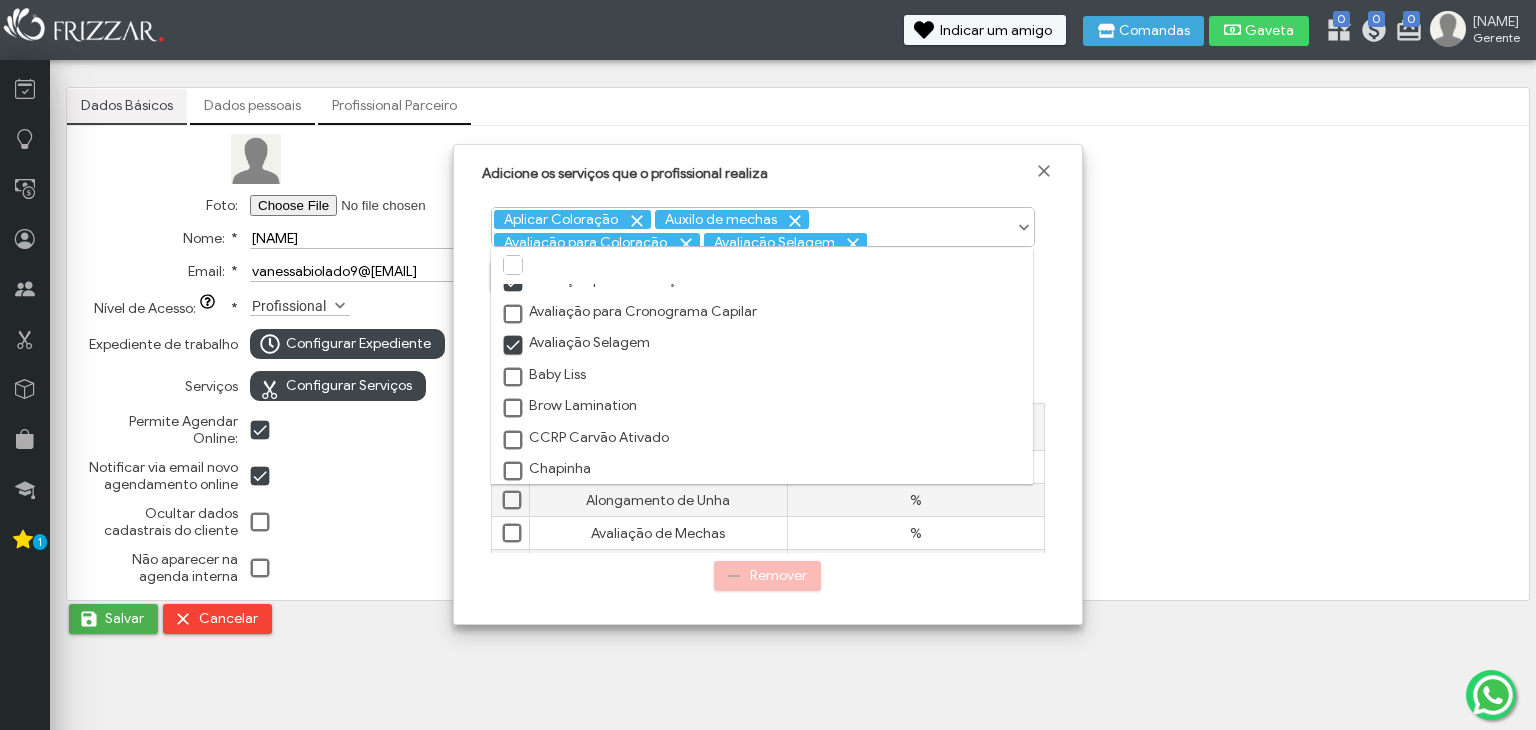 click at bounding box center (514, 378) 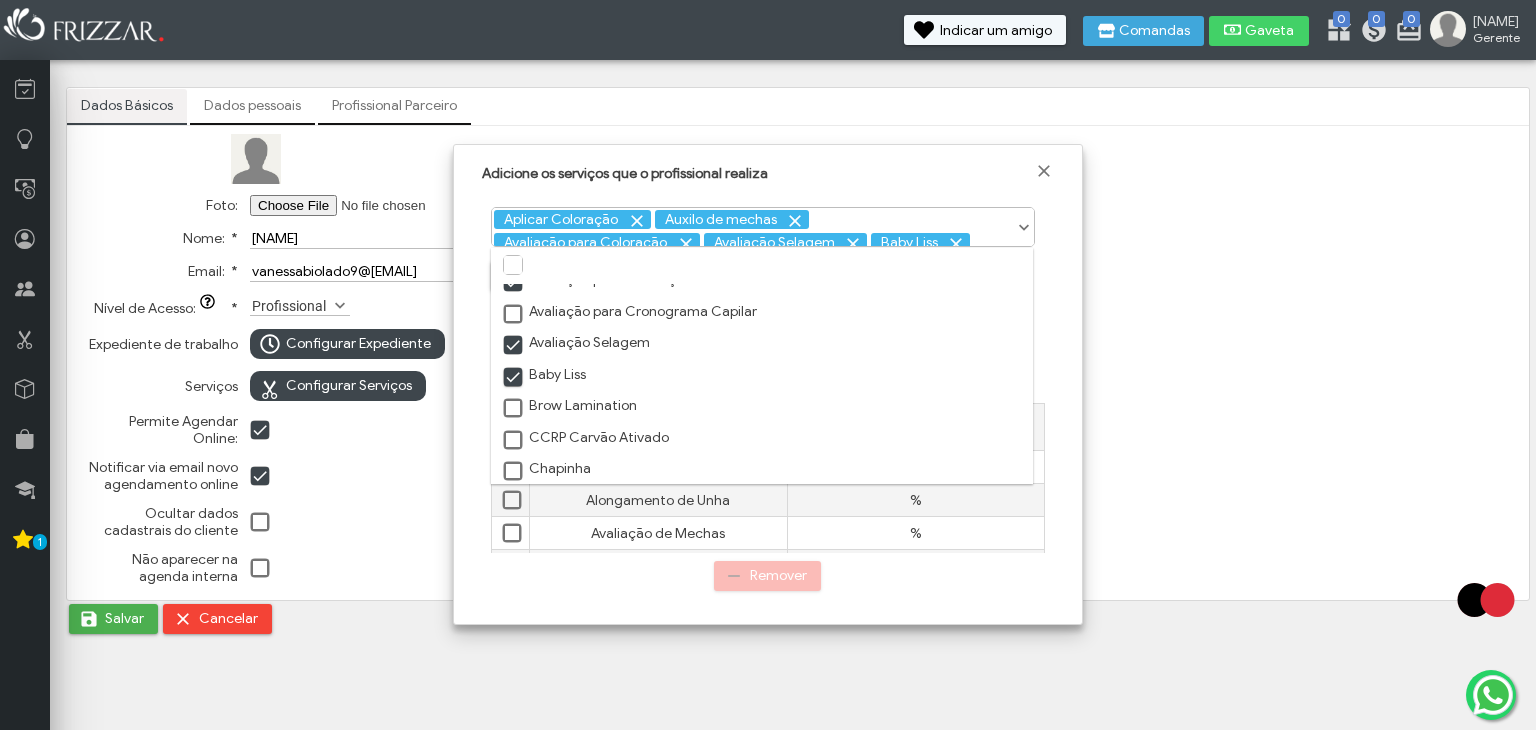 scroll, scrollTop: 9, scrollLeft: 10, axis: both 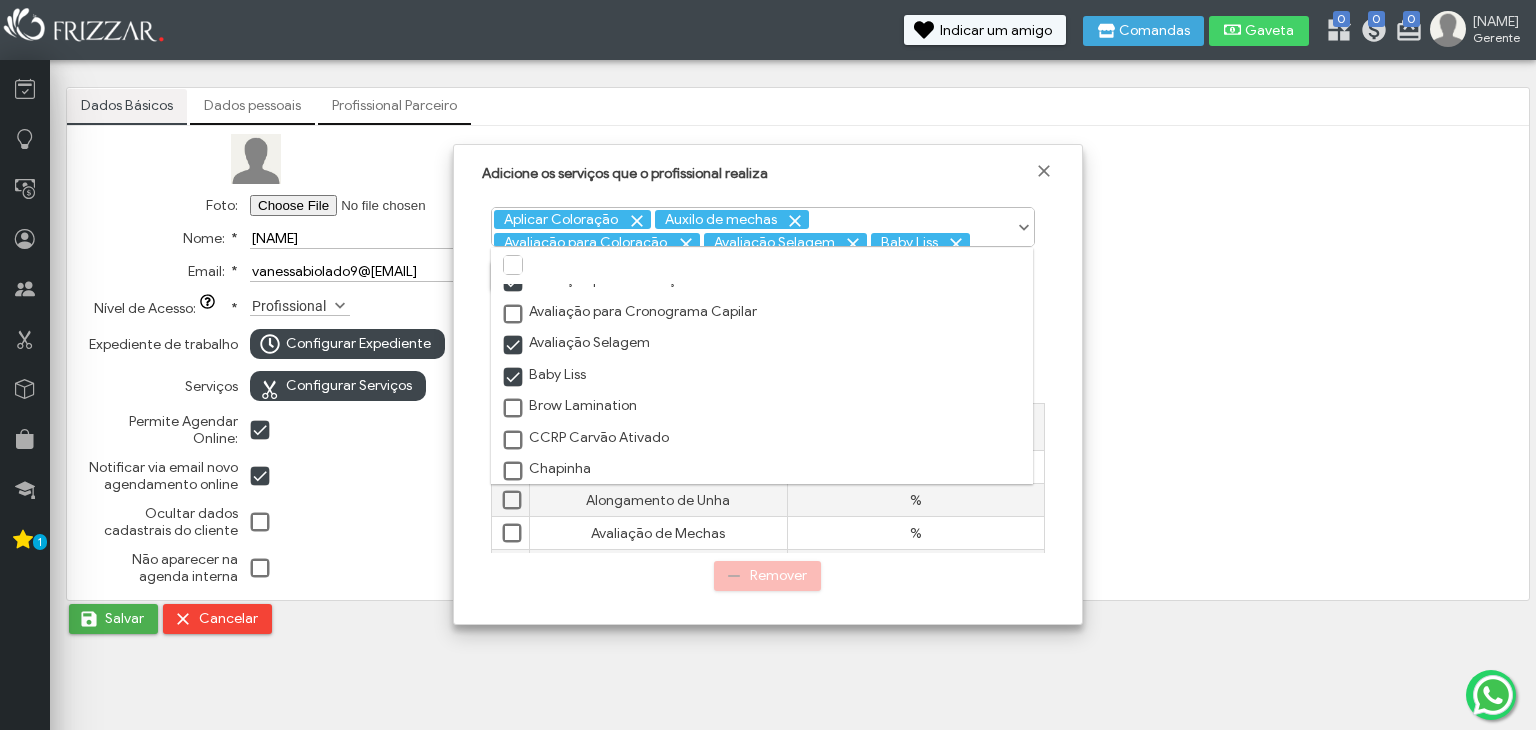 click at bounding box center [514, 441] 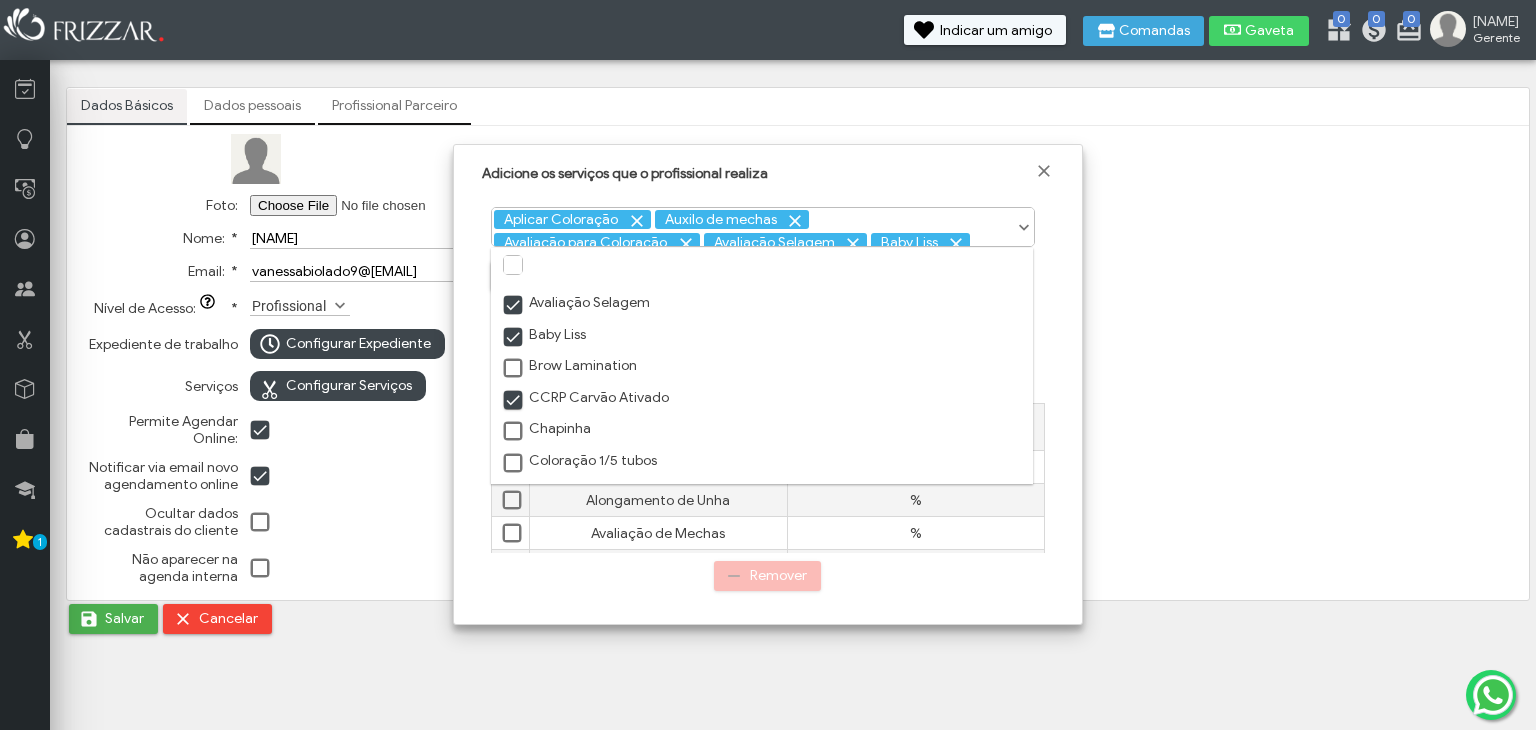 scroll 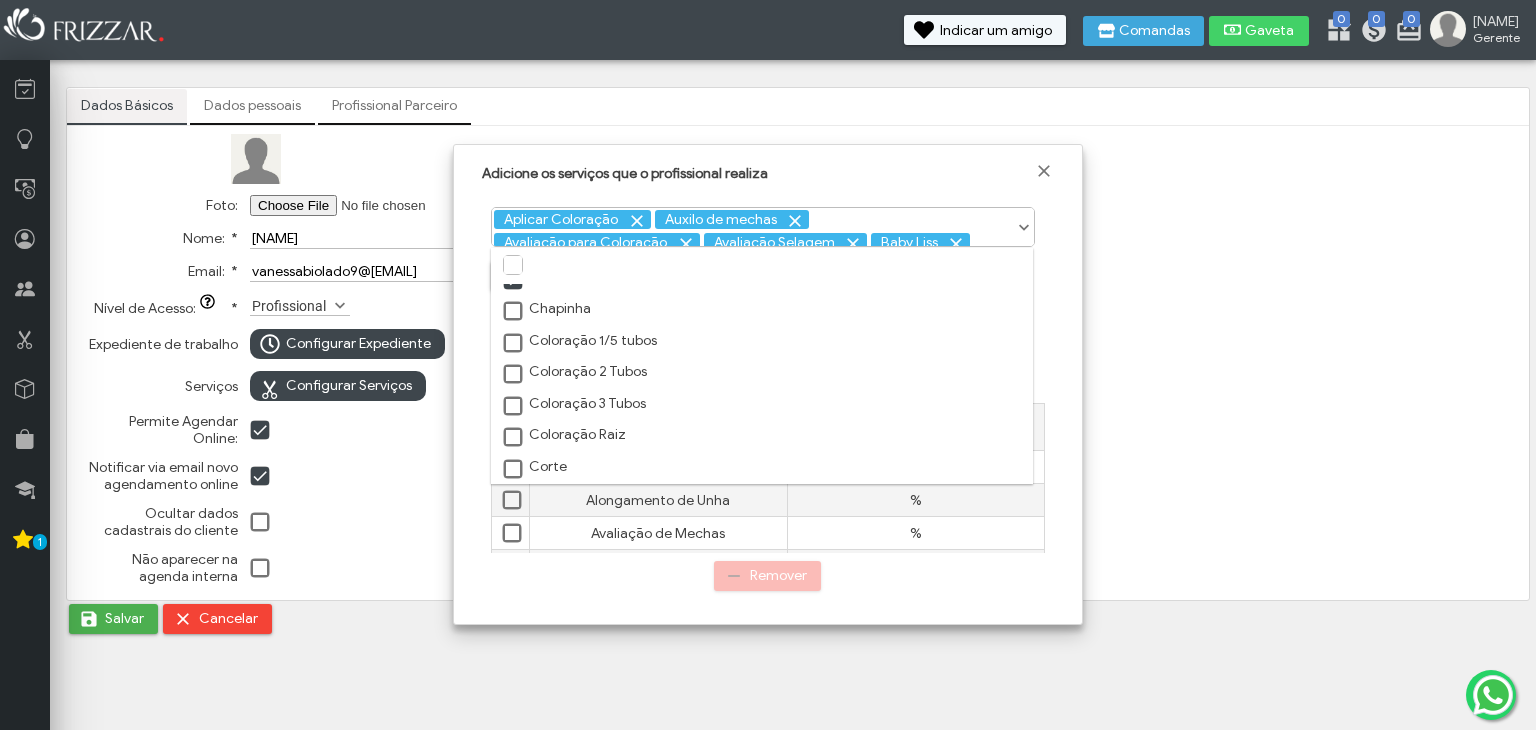 click at bounding box center (514, 312) 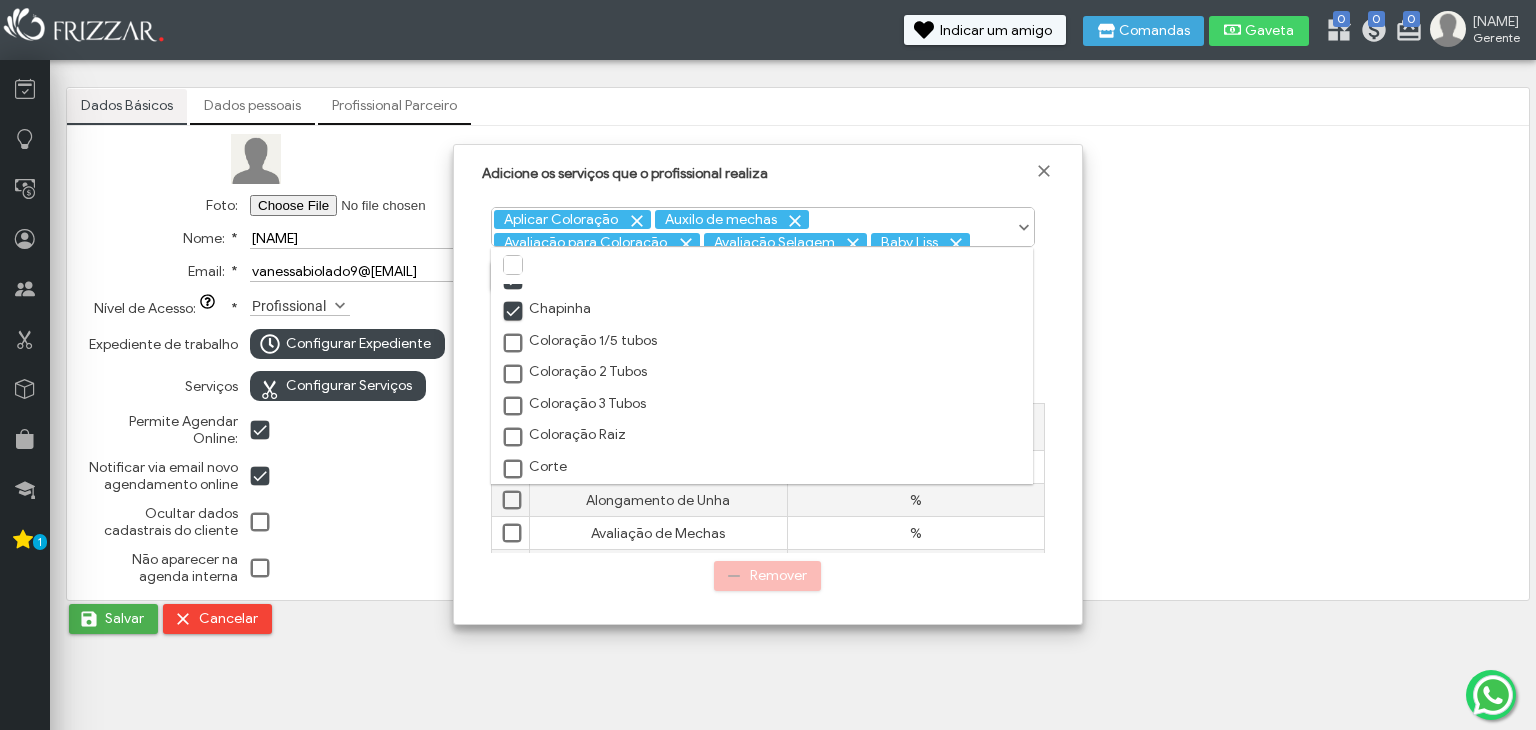 click on "Coloração 1/5 tubos" at bounding box center [762, 340] 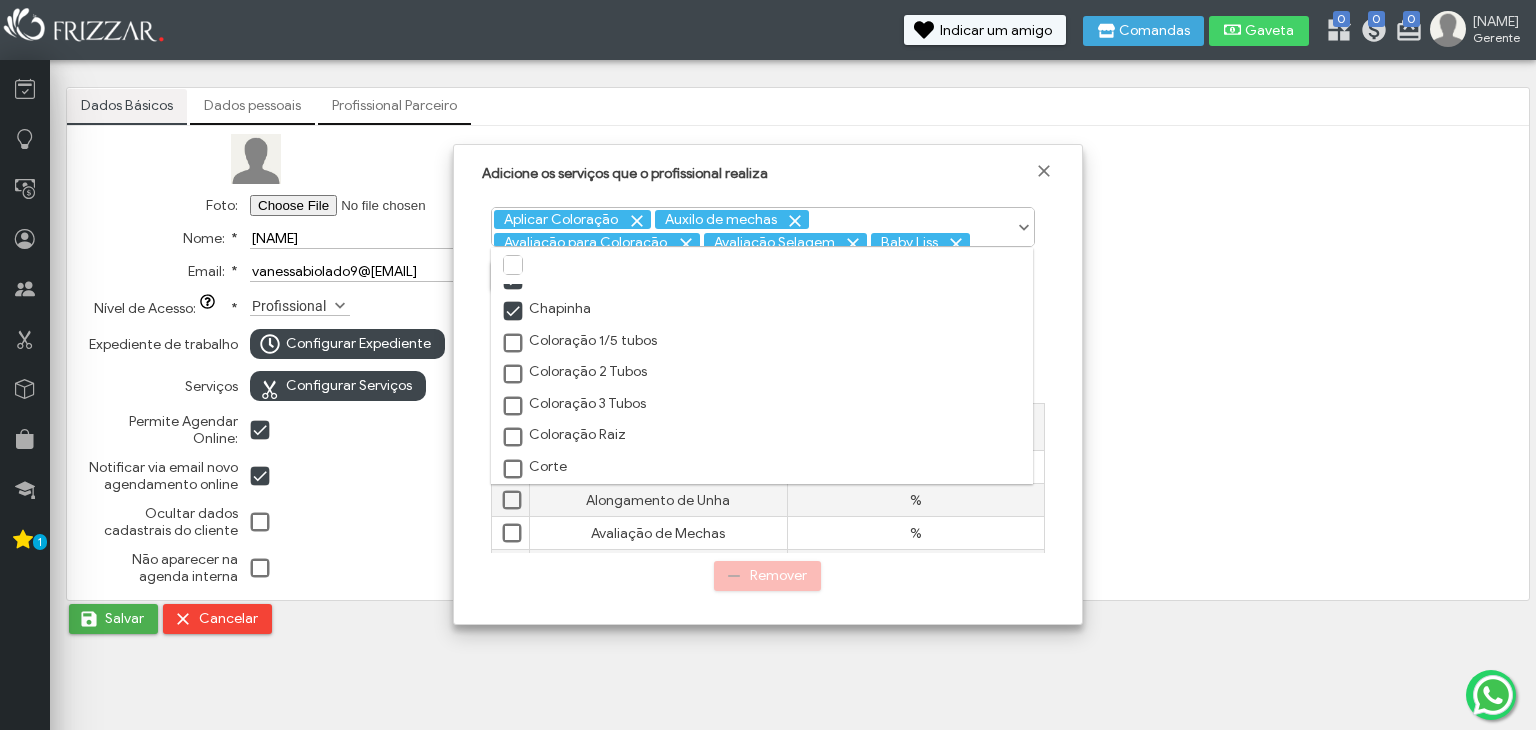 click at bounding box center [514, 344] 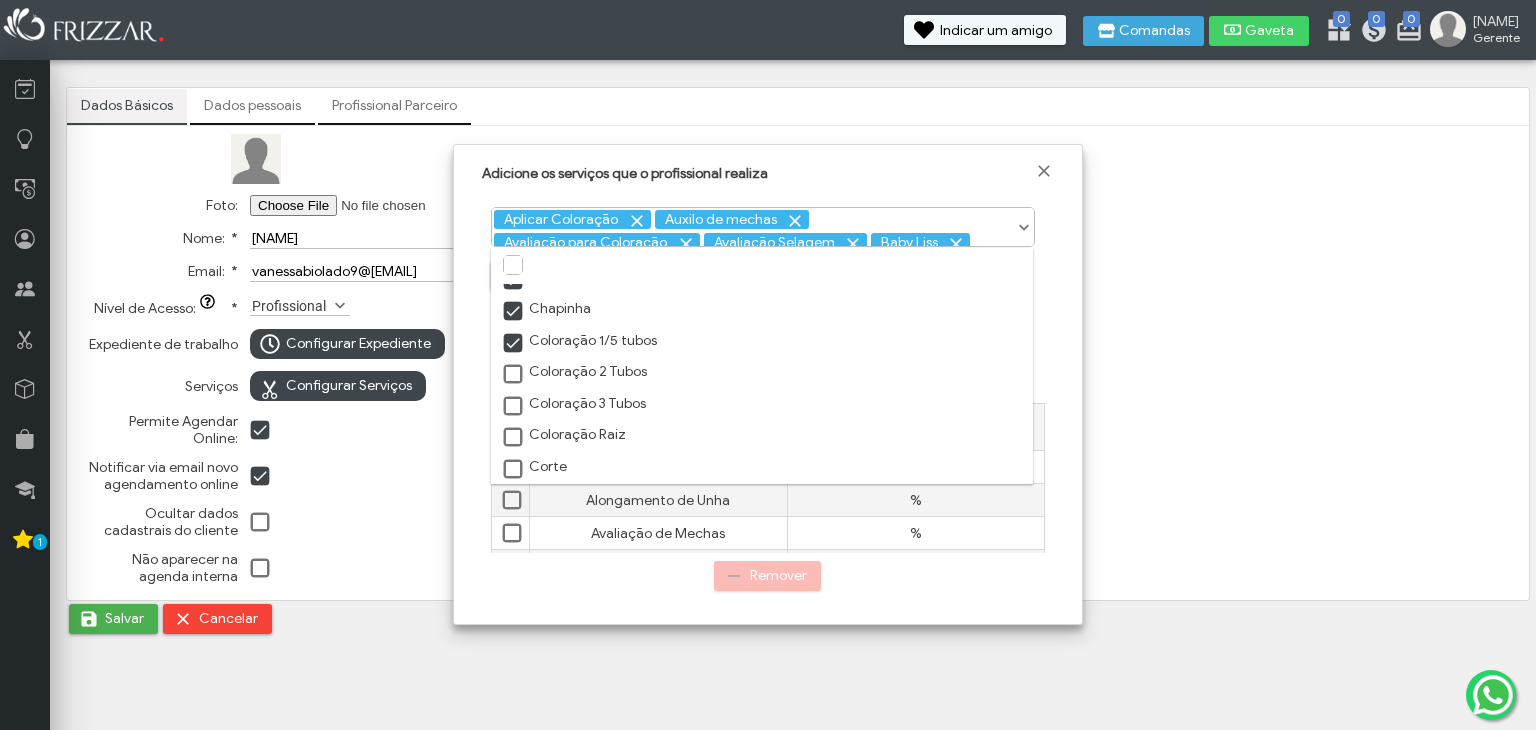 click at bounding box center (514, 375) 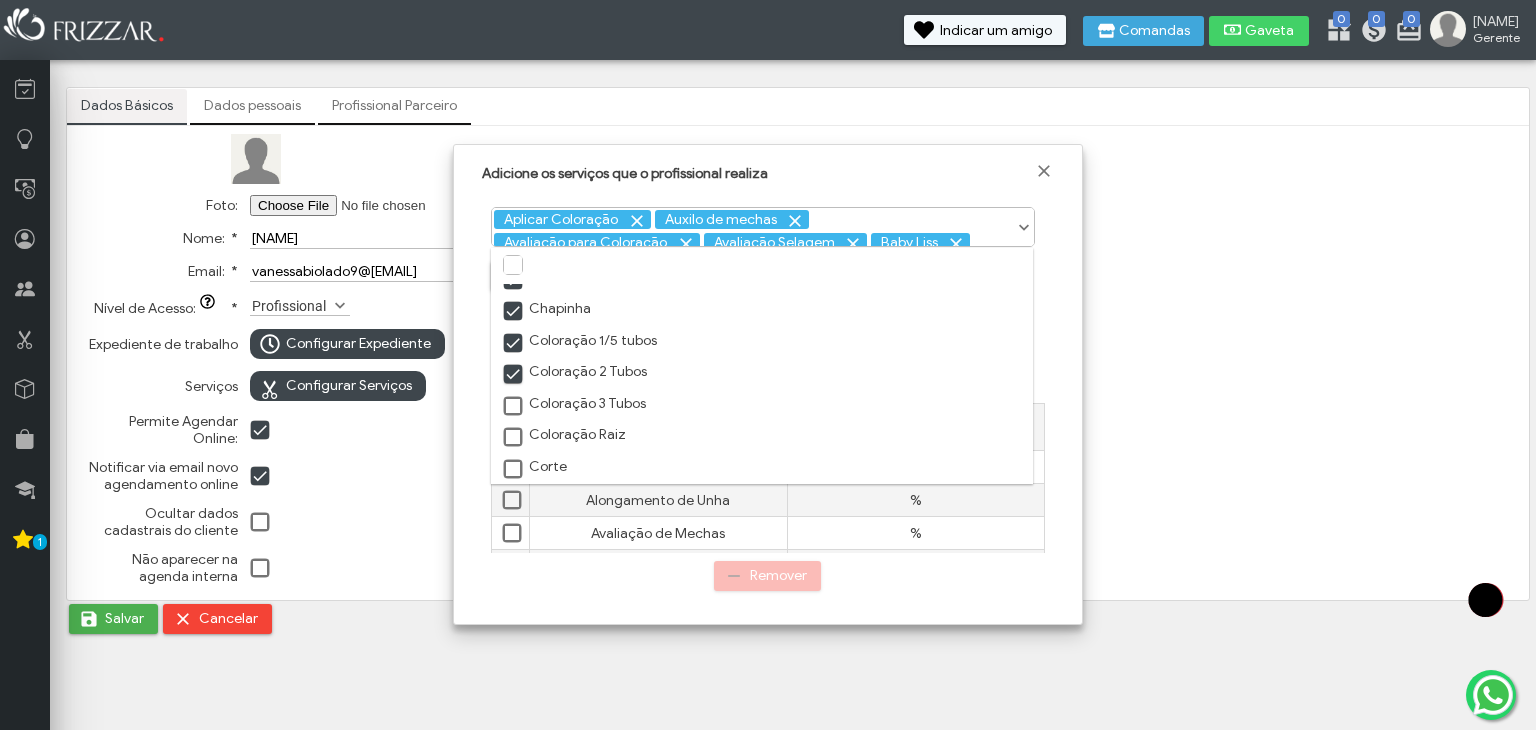click at bounding box center (514, 407) 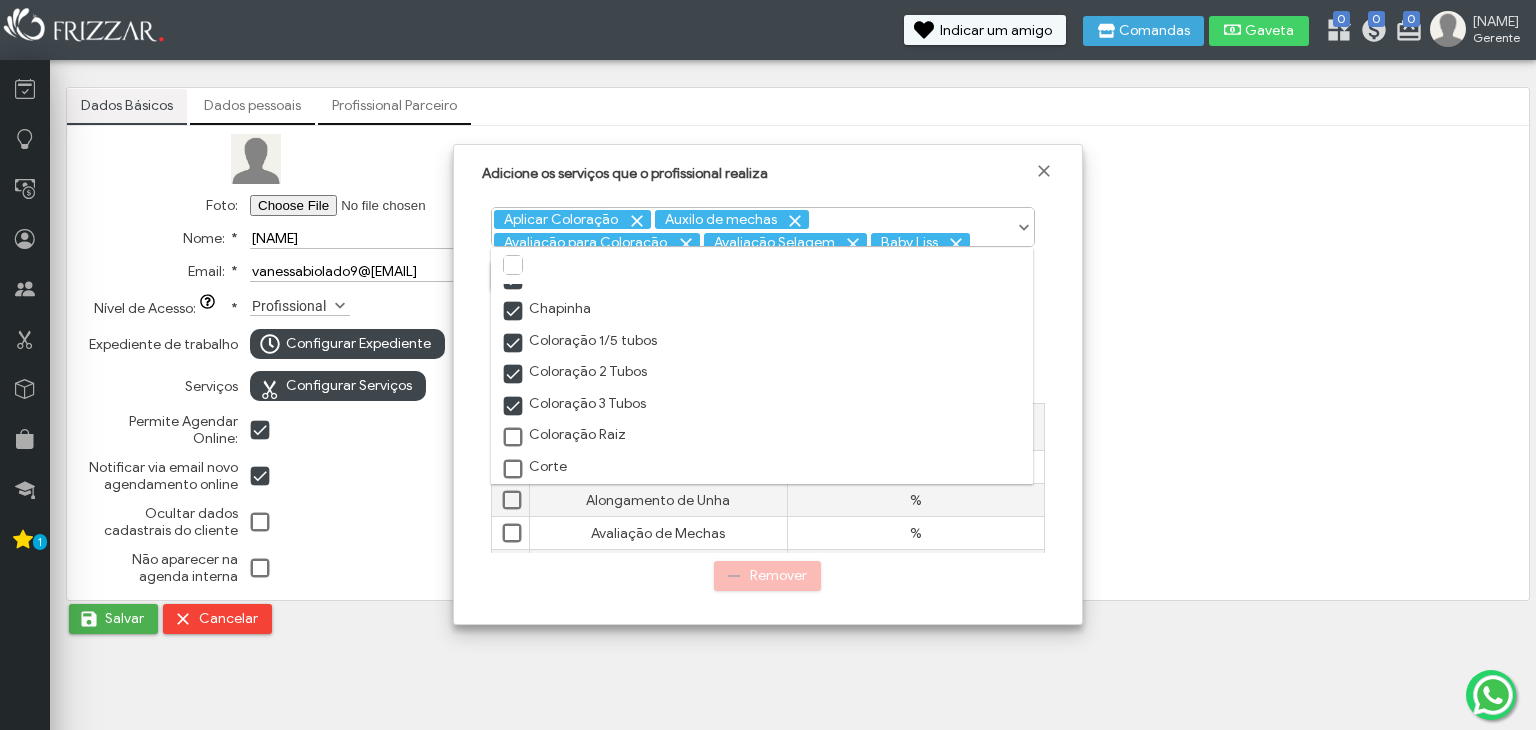 click at bounding box center (514, 438) 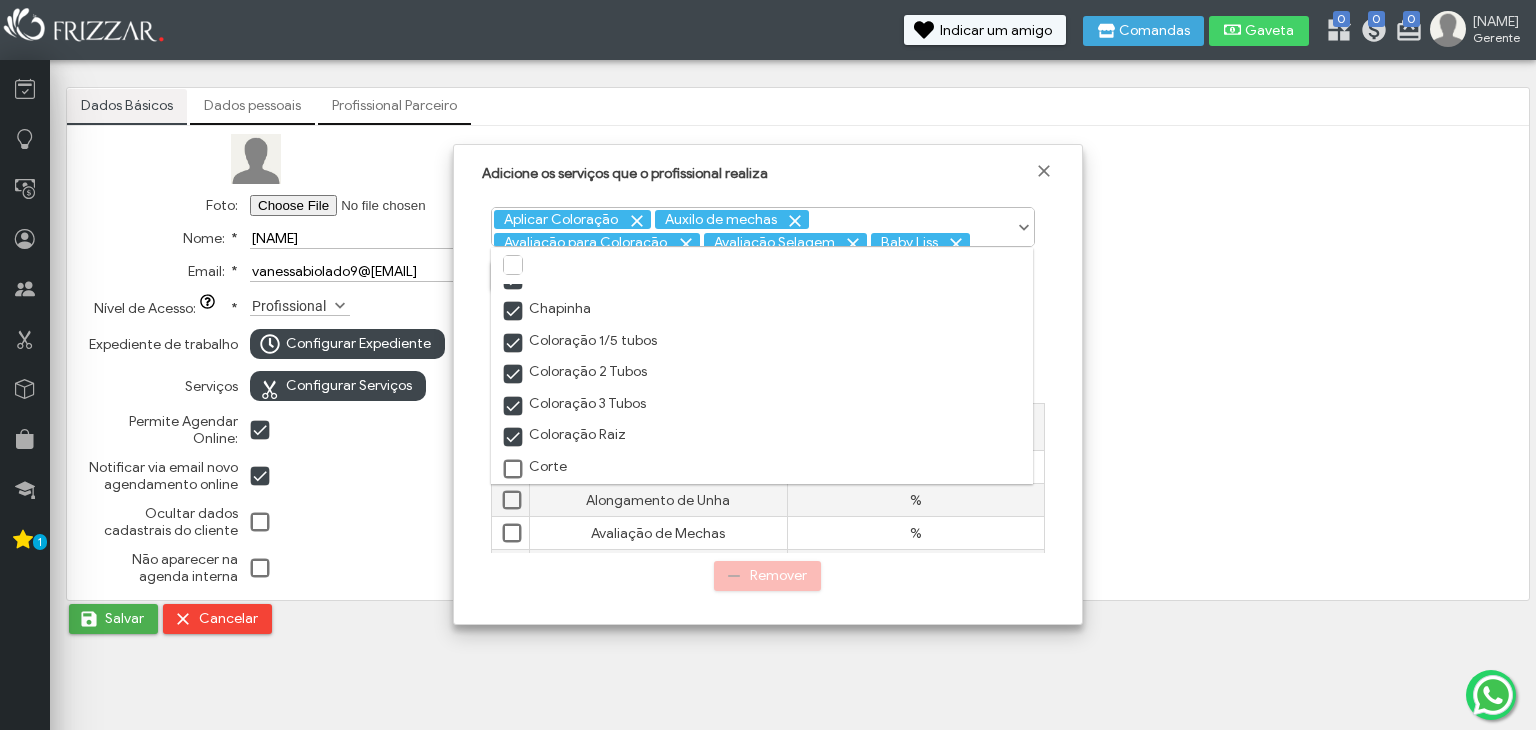 click at bounding box center (514, 470) 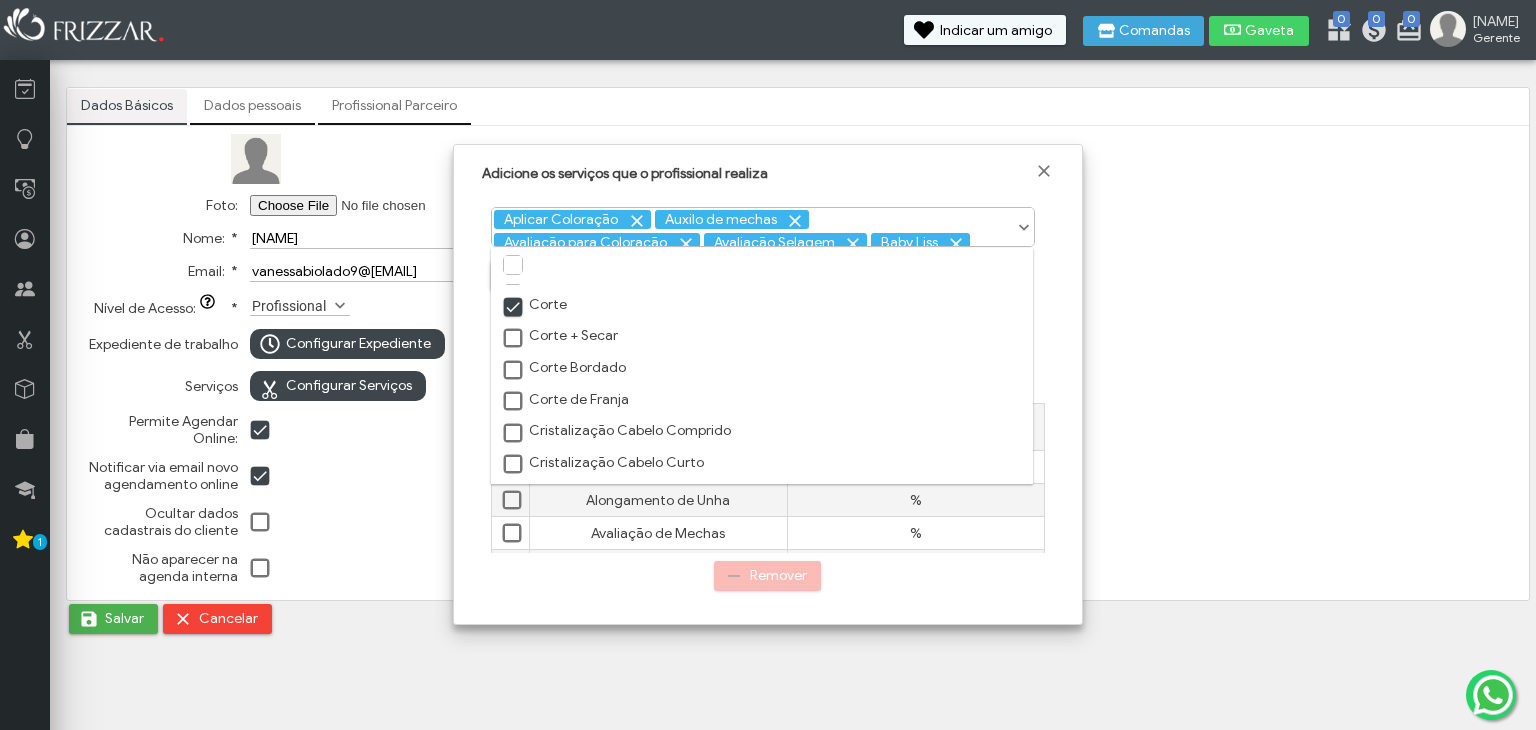 click at bounding box center [514, 308] 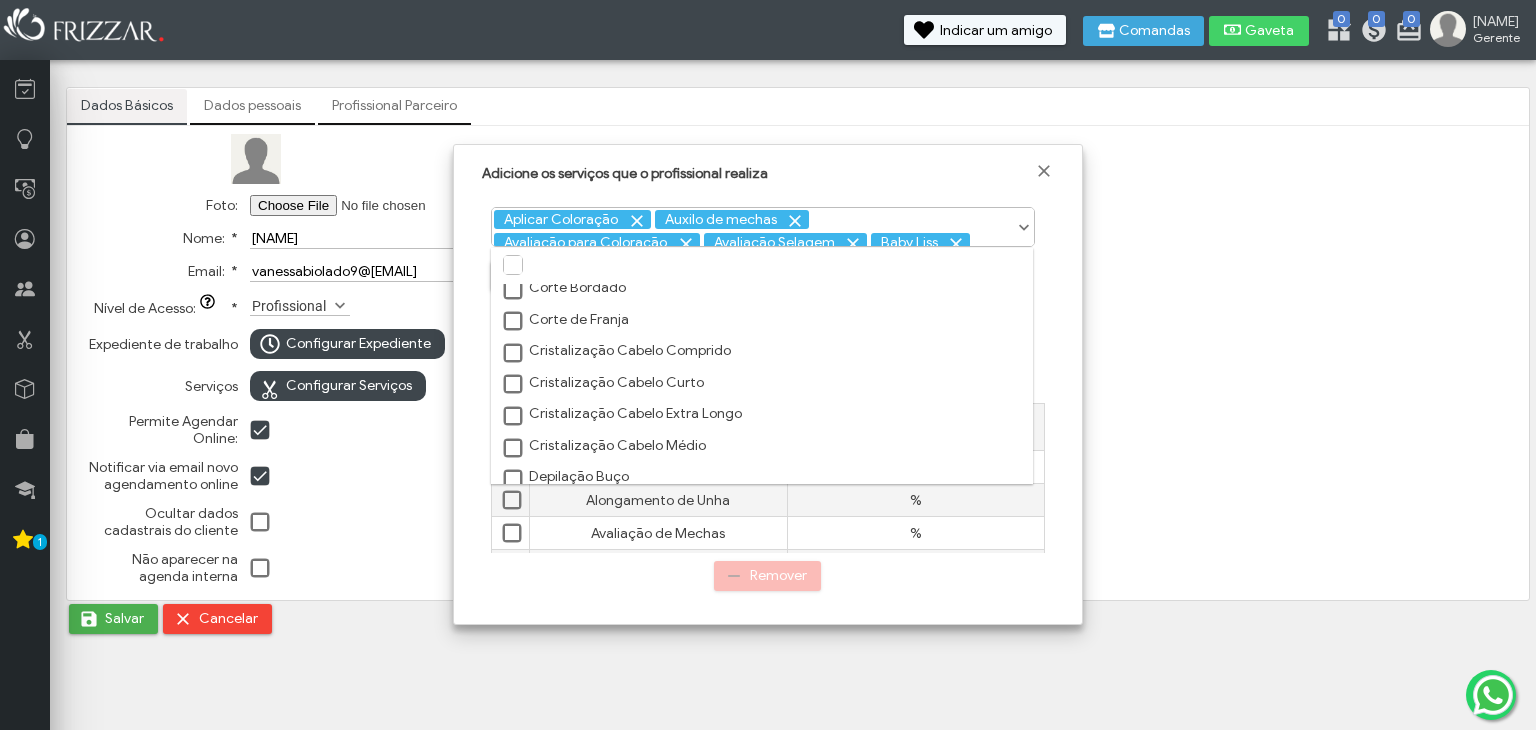 click at bounding box center [514, 354] 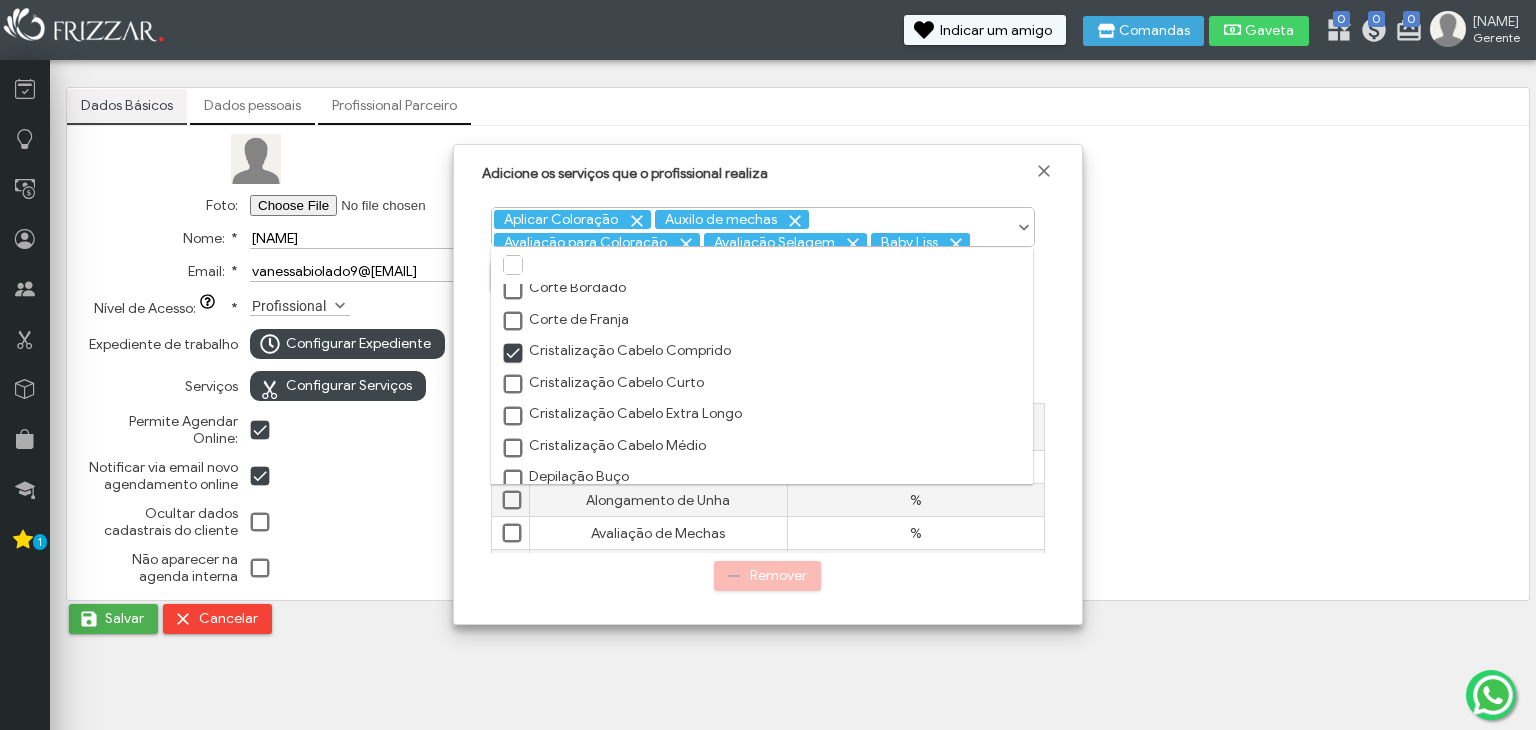 click at bounding box center [514, 385] 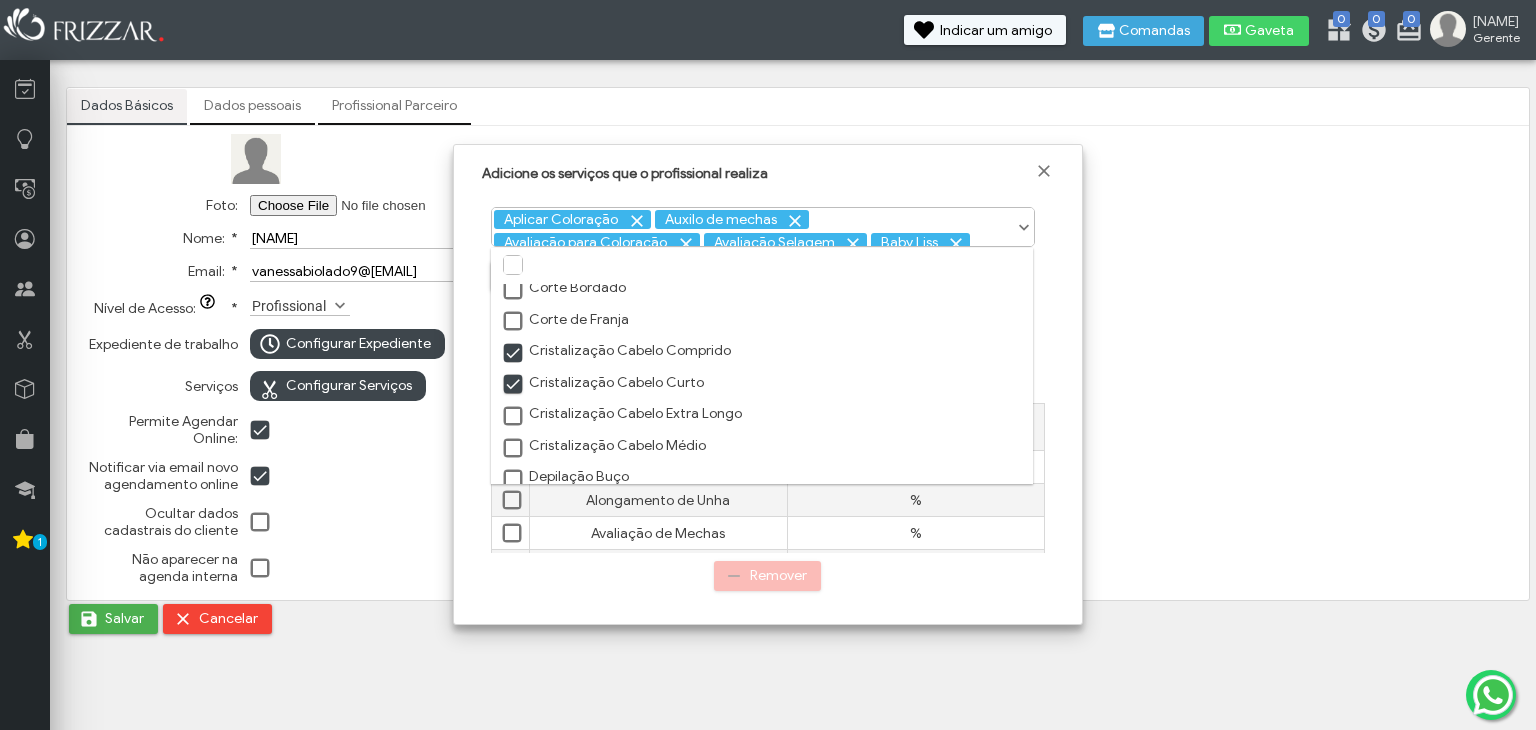click at bounding box center (514, 417) 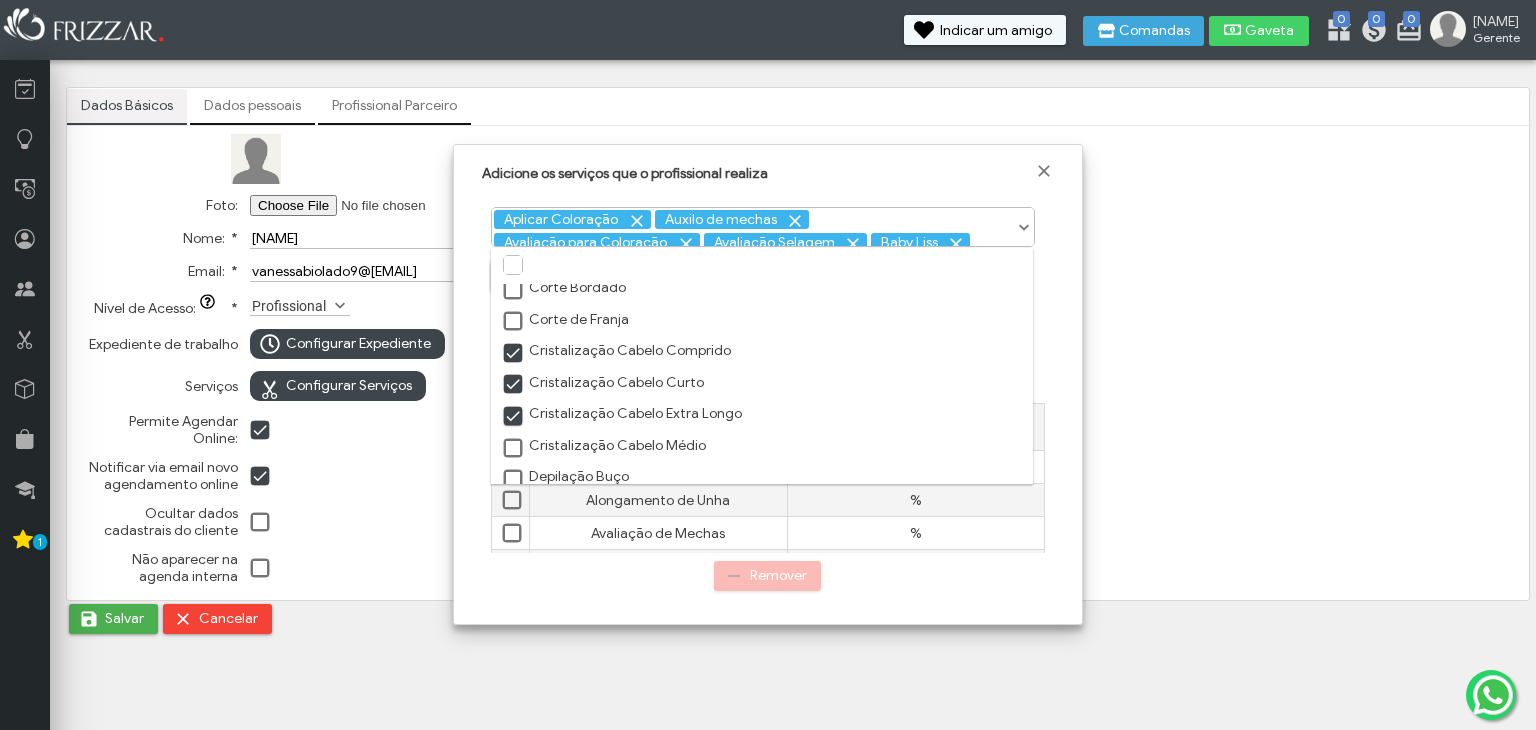 click at bounding box center [514, 449] 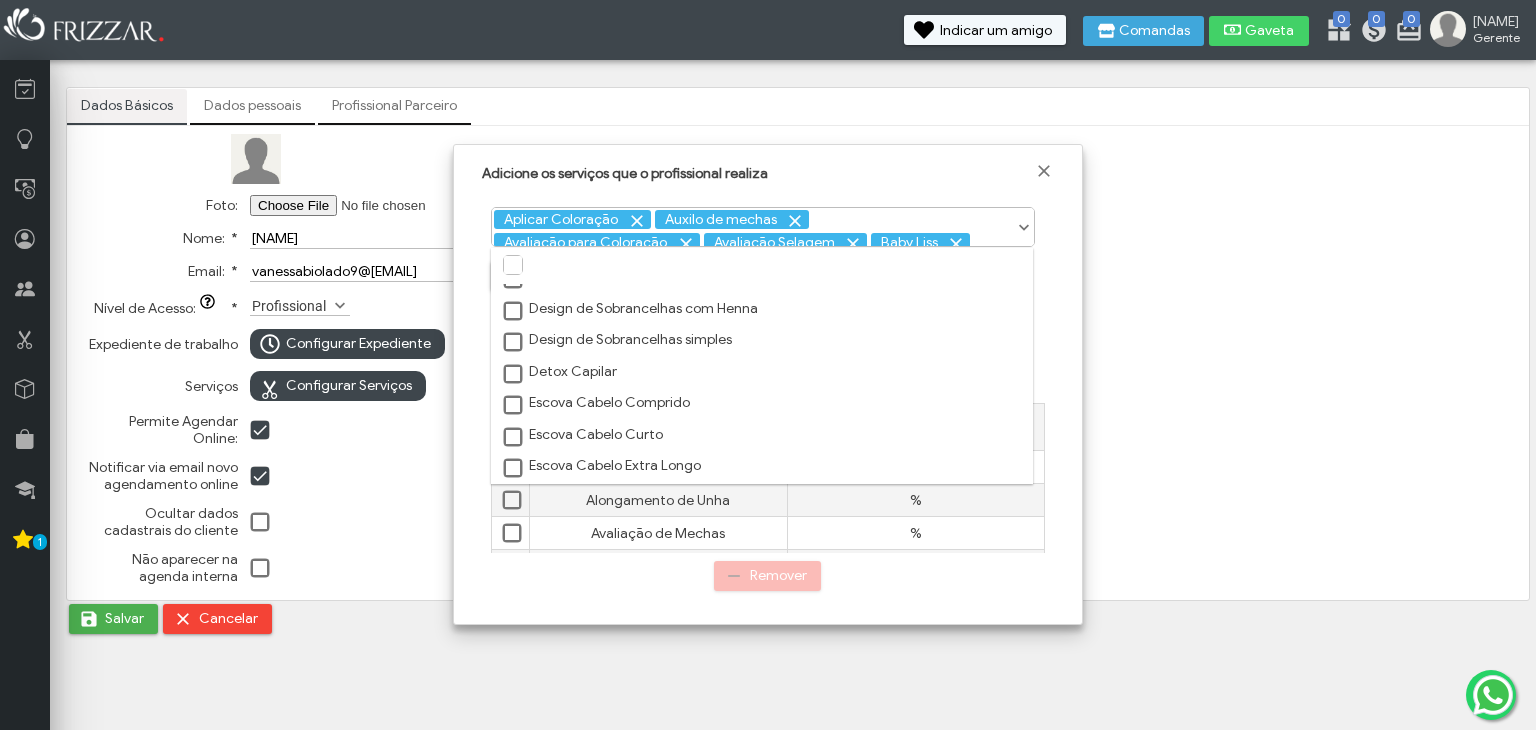 click at bounding box center [514, 280] 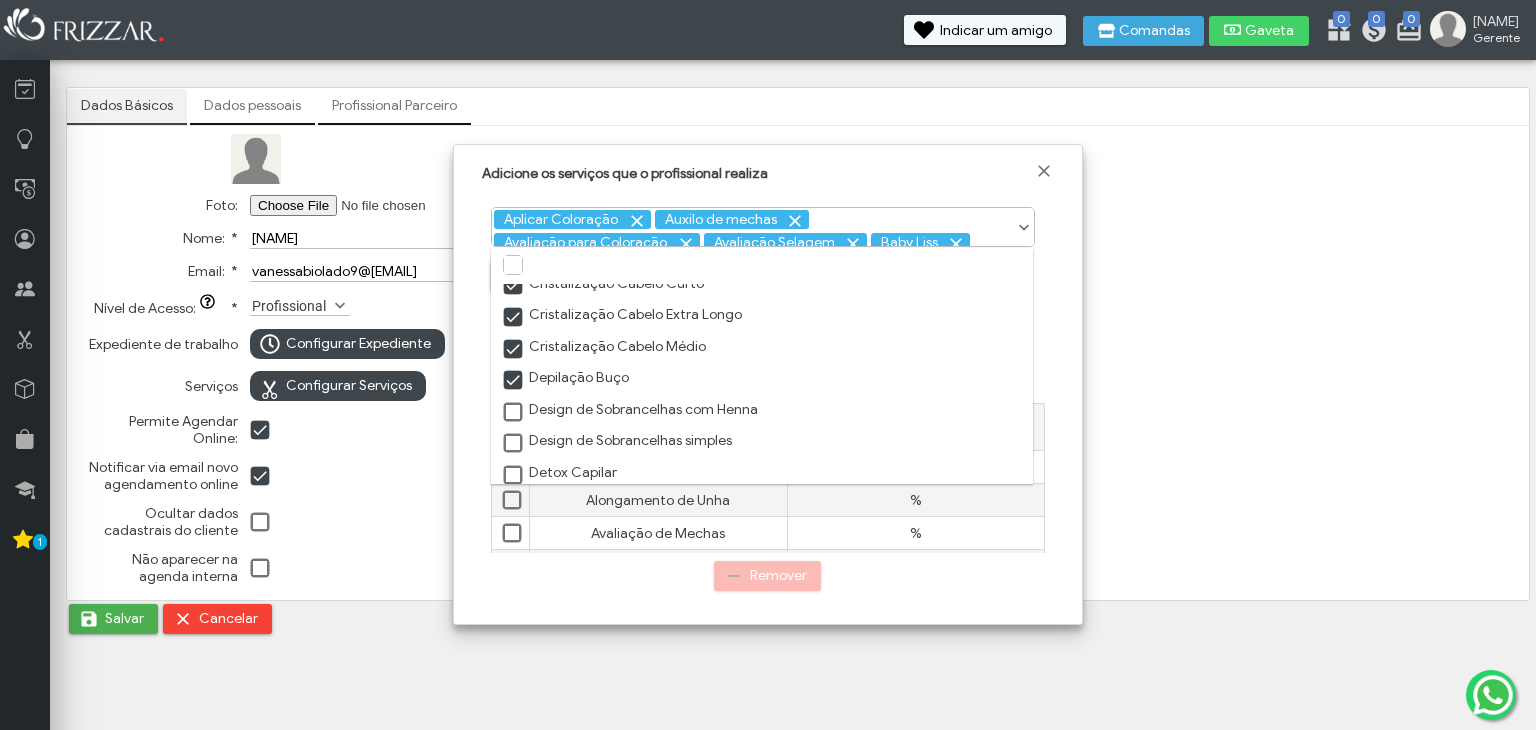 click on "Design de Sobrancelhas com Henna" at bounding box center (629, 410) 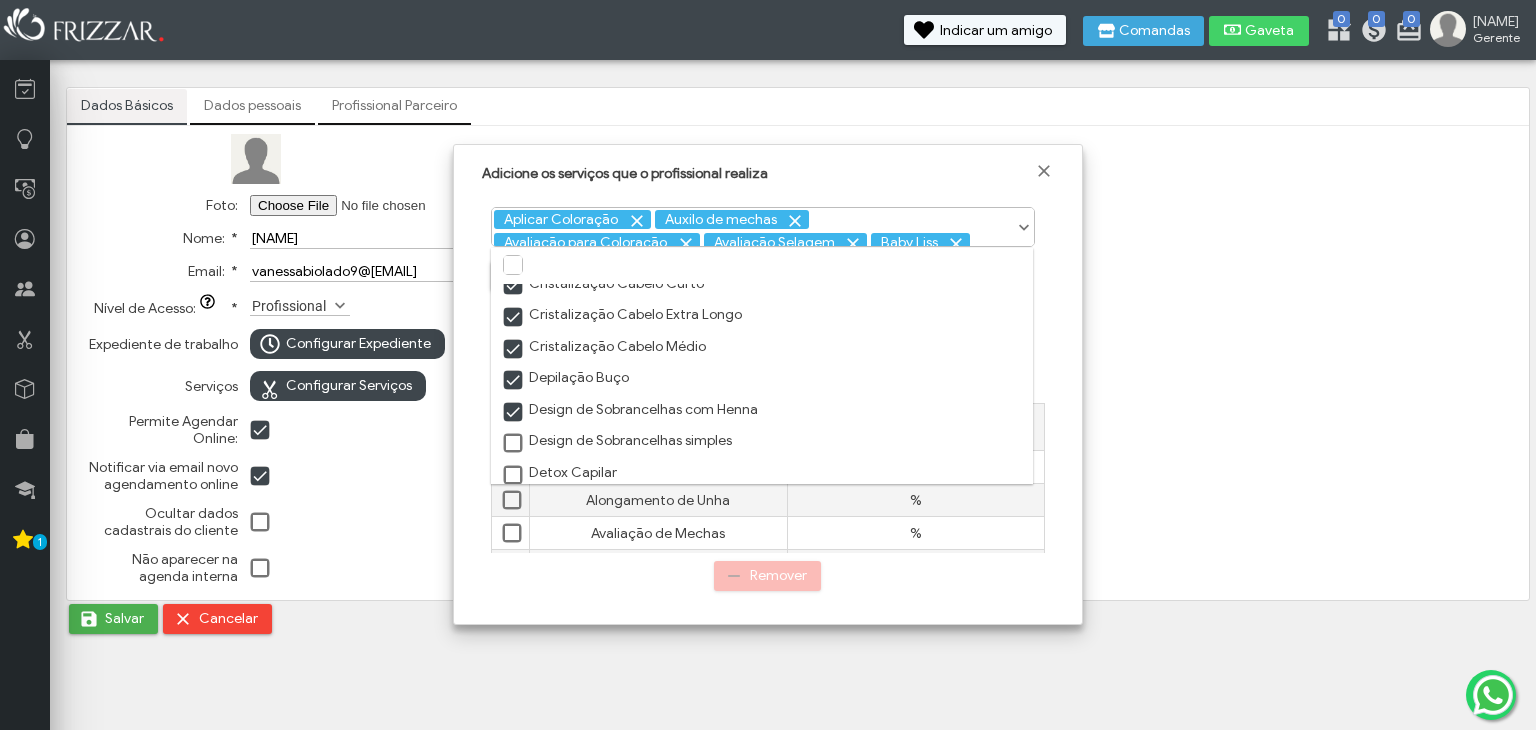 click at bounding box center [514, 444] 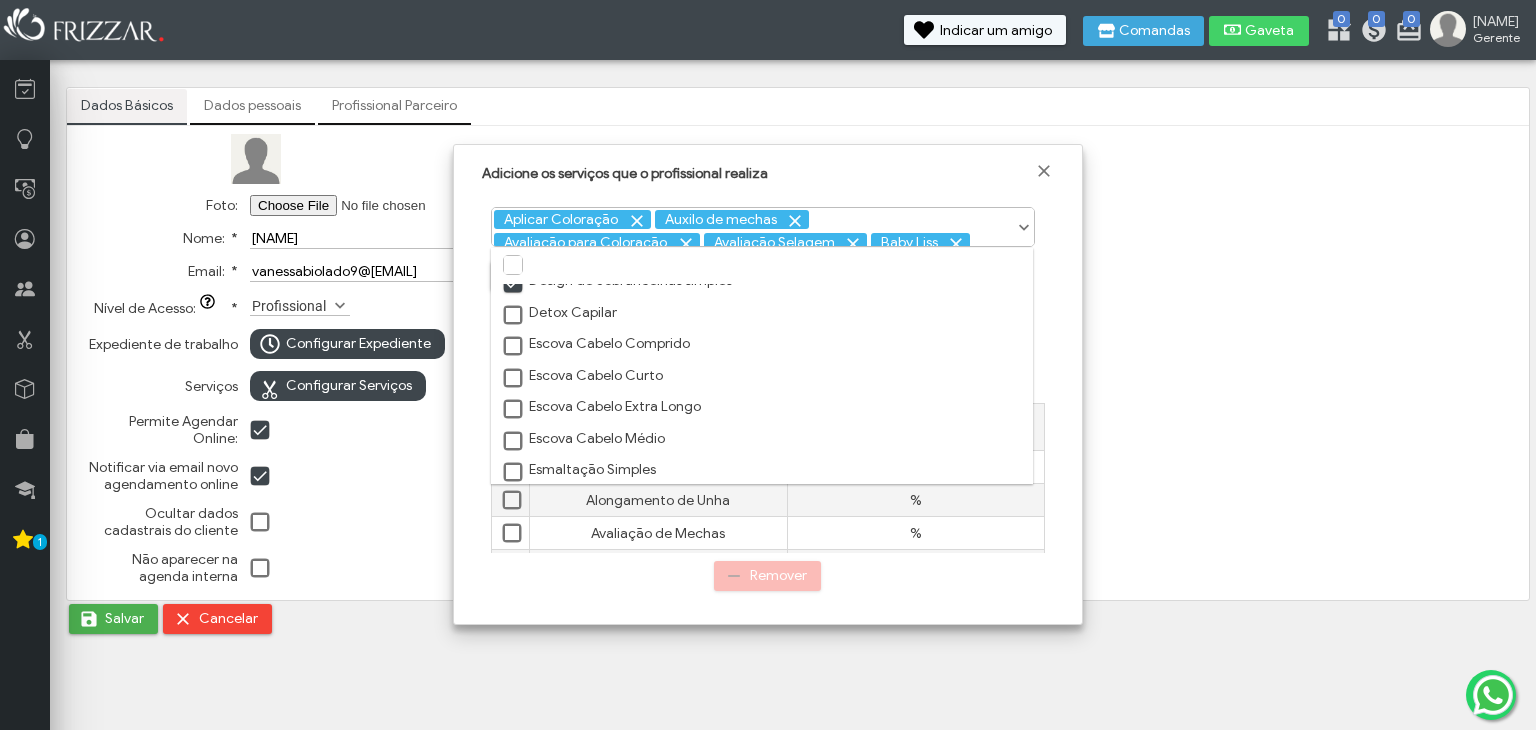 click at bounding box center [514, 347] 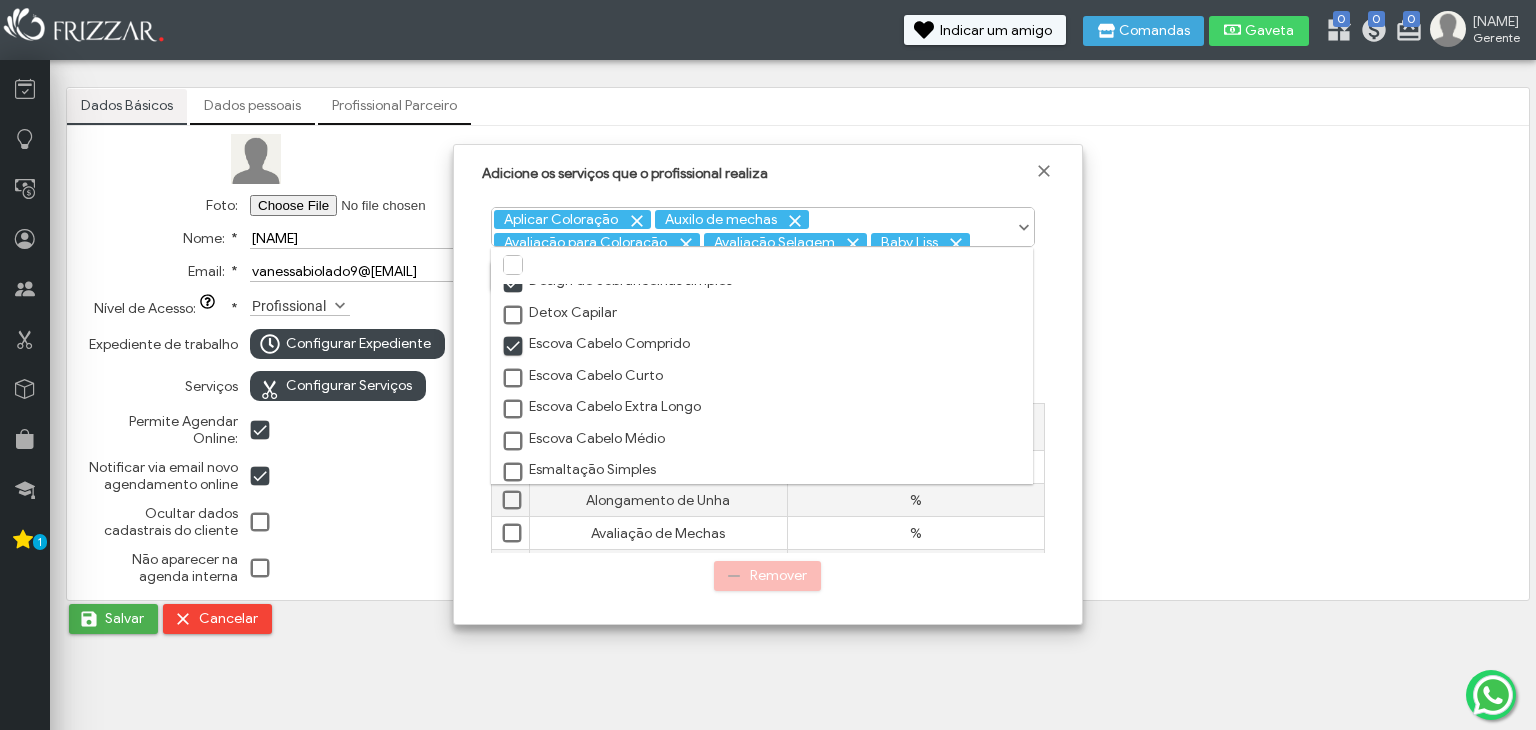 click at bounding box center (514, 379) 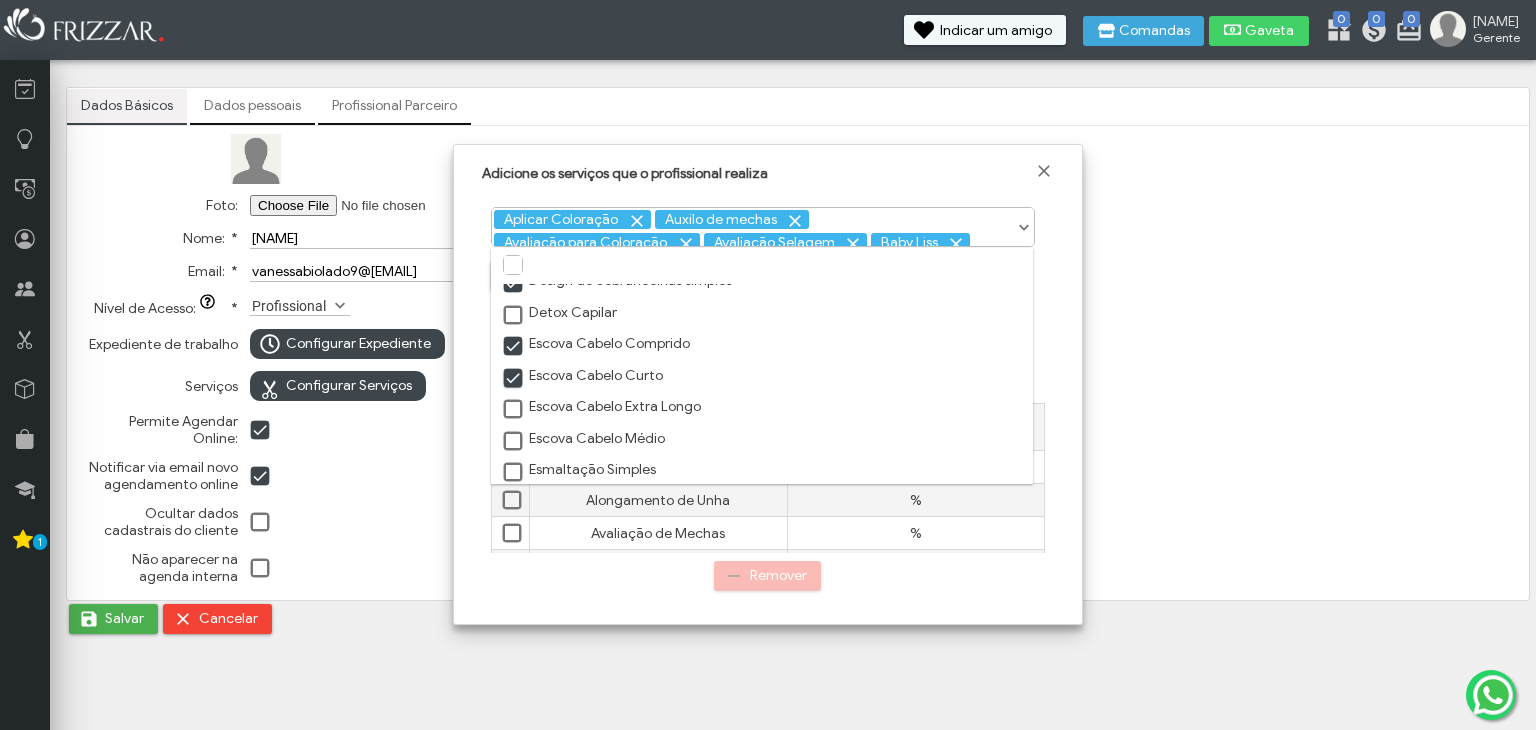 click at bounding box center [514, 410] 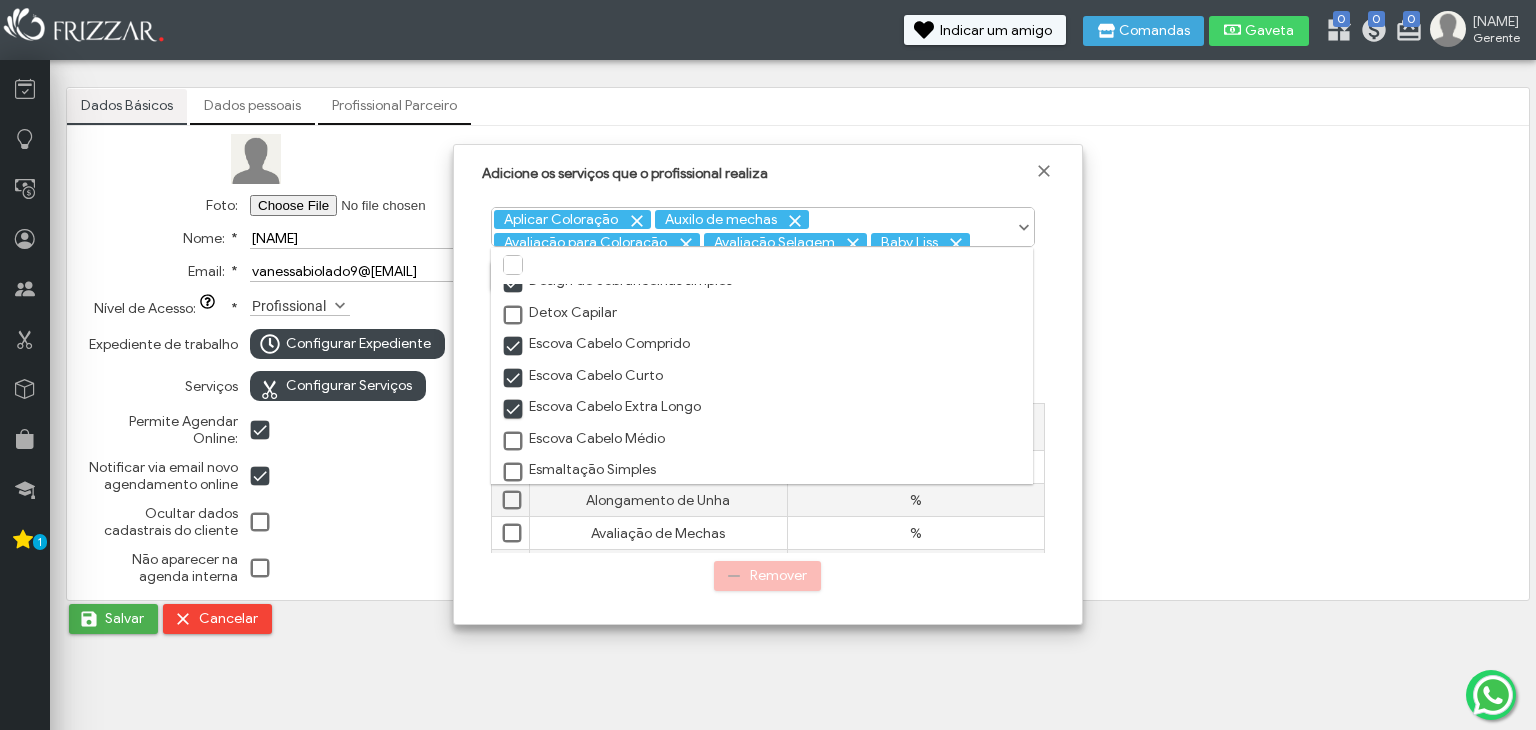 click at bounding box center [514, 442] 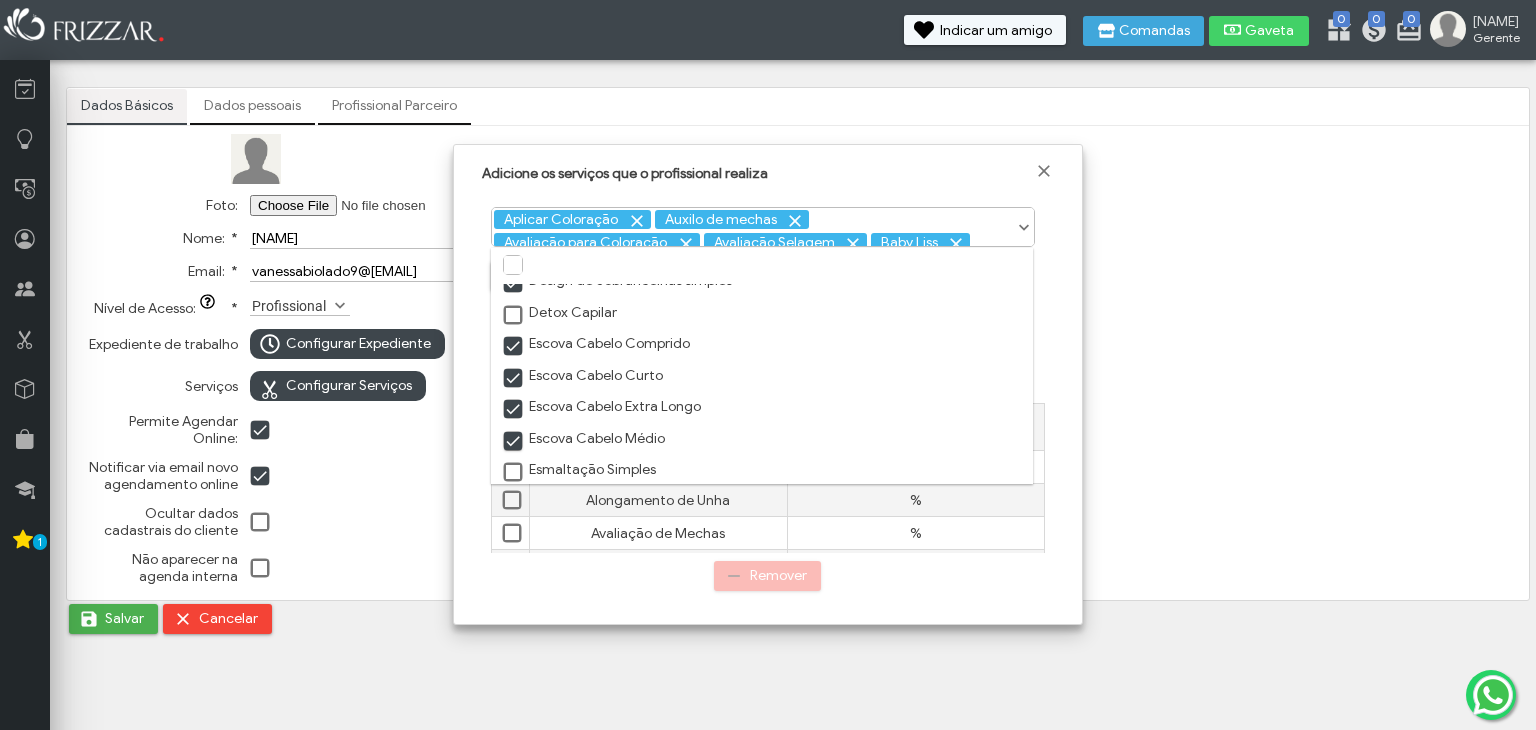 click at bounding box center [514, 316] 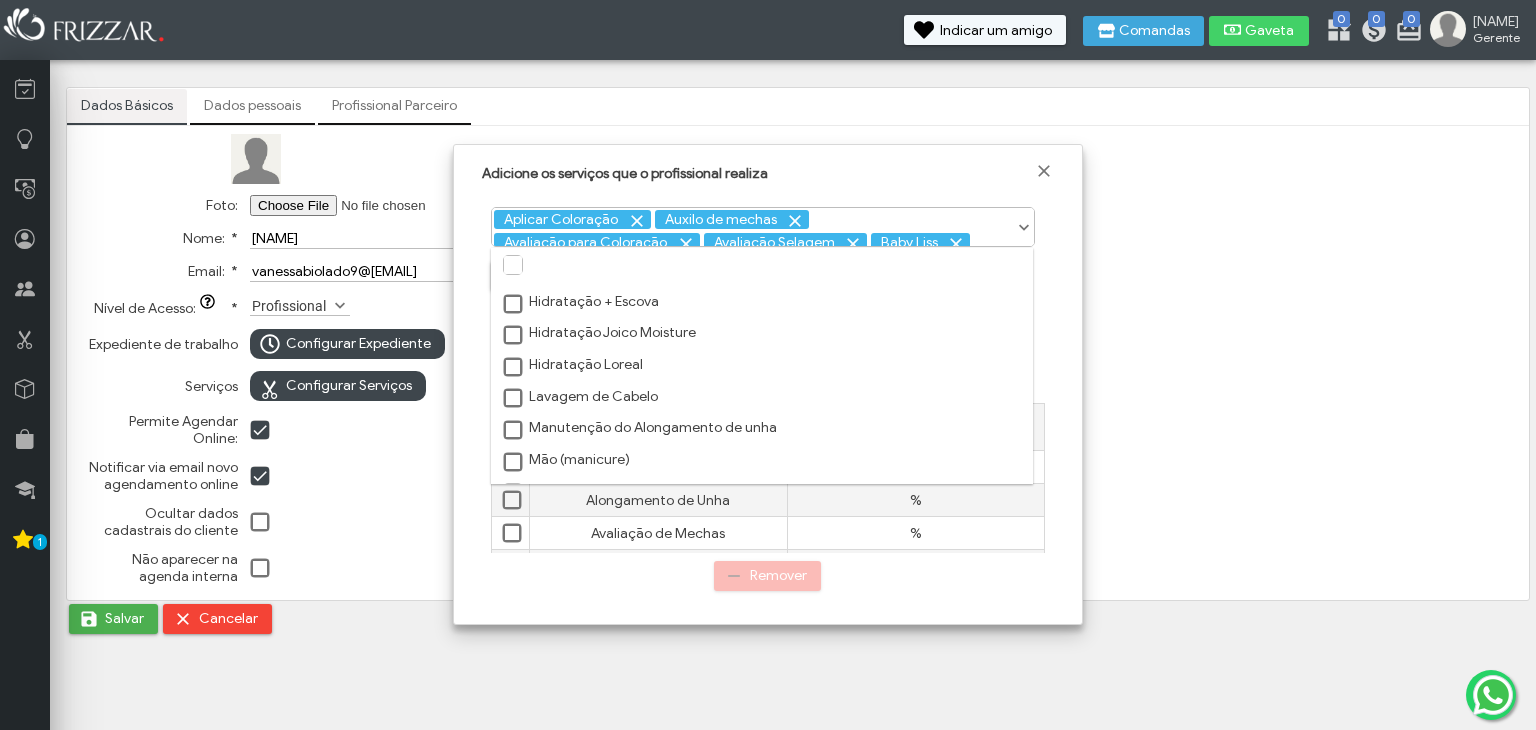 click at bounding box center (514, 305) 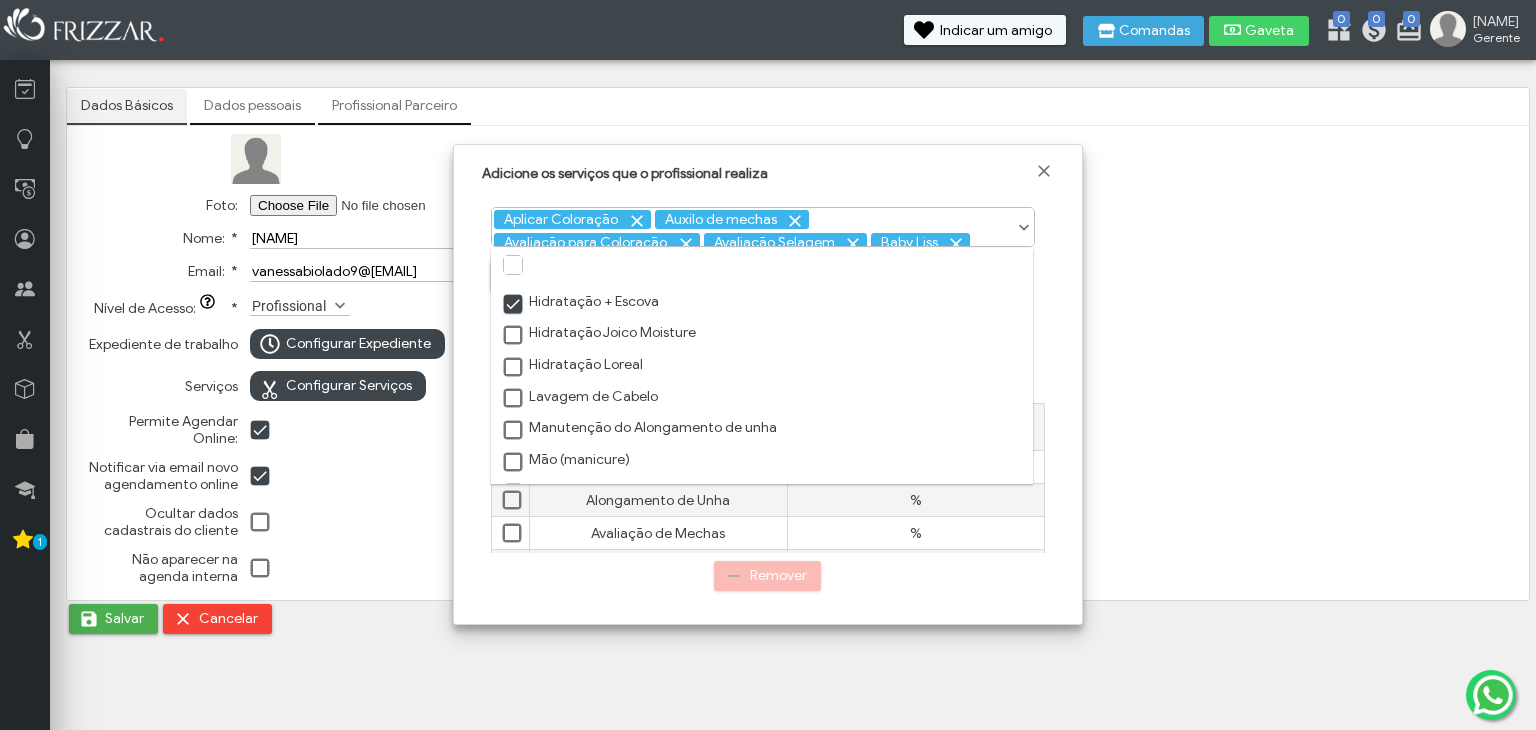 click at bounding box center [514, 336] 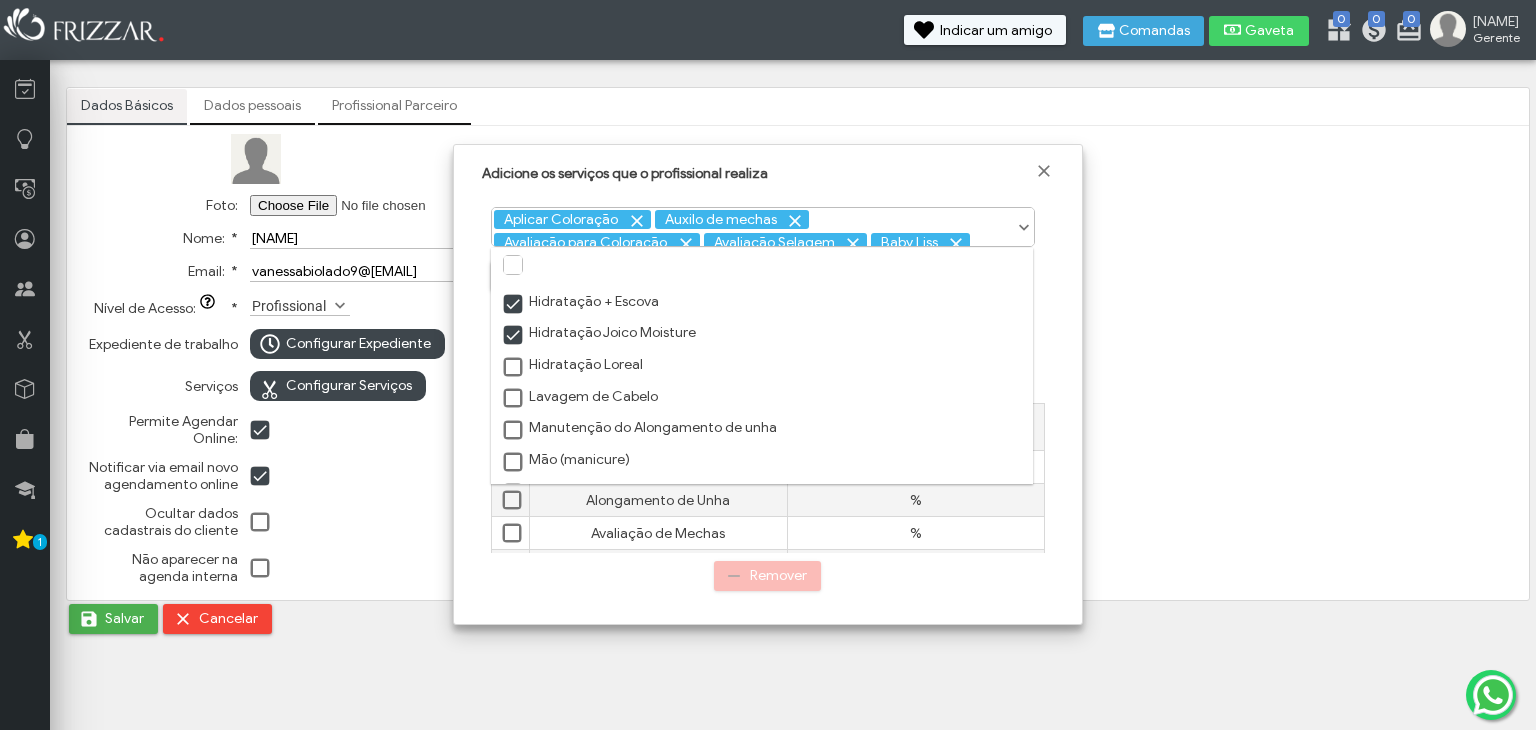 click at bounding box center [514, 368] 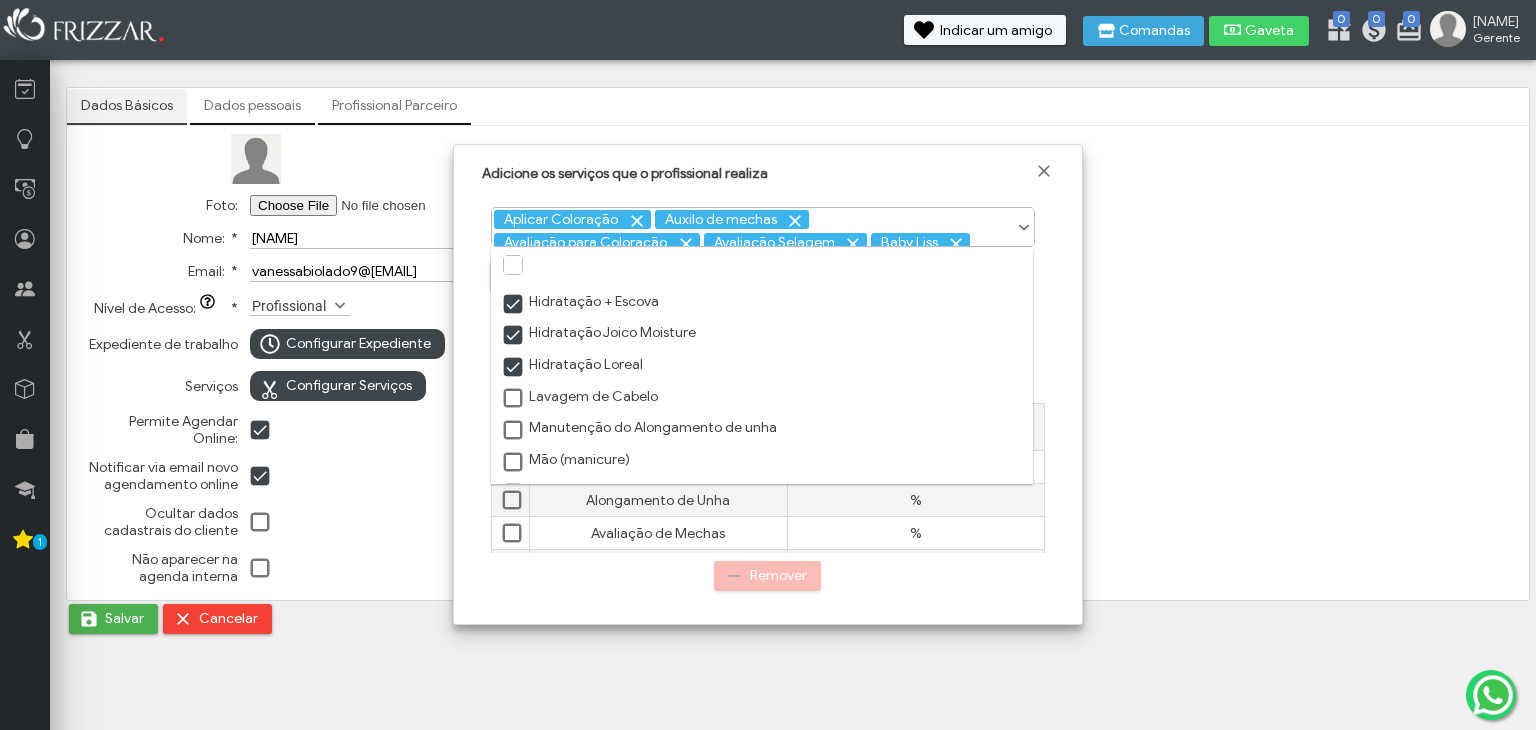 click on "Lavagem de Cabelo" at bounding box center [762, 396] 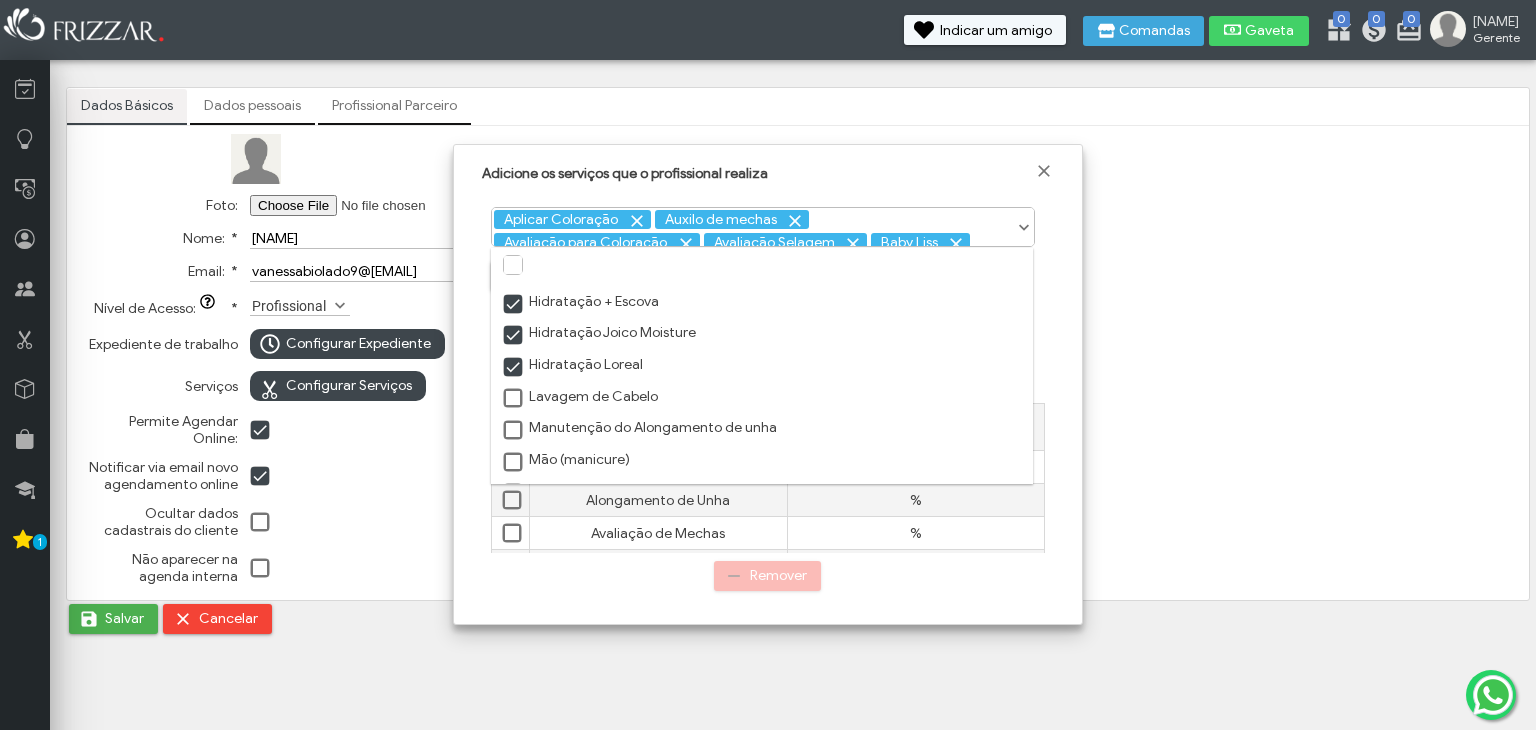 click at bounding box center [514, 399] 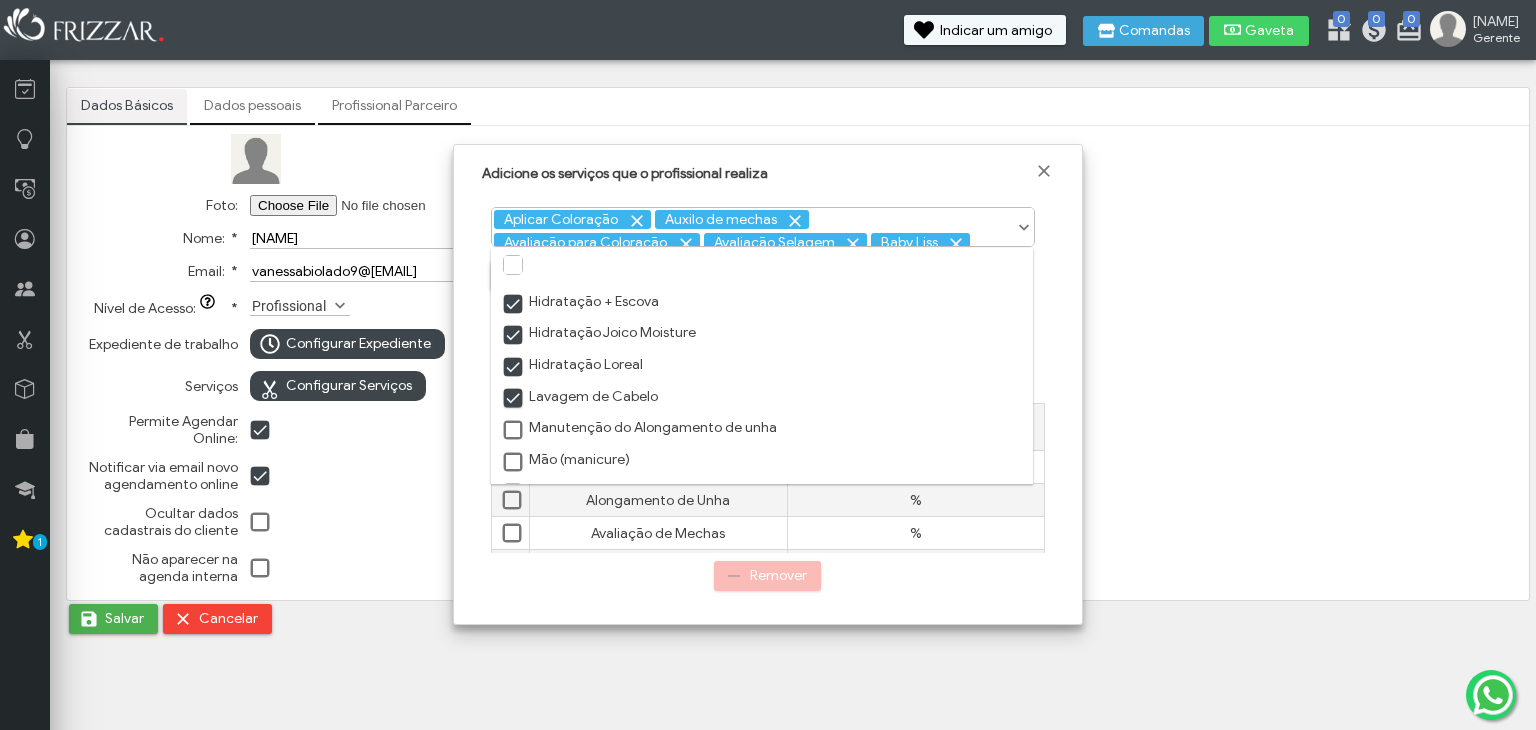 click on "Mão (manicure)" at bounding box center (762, 459) 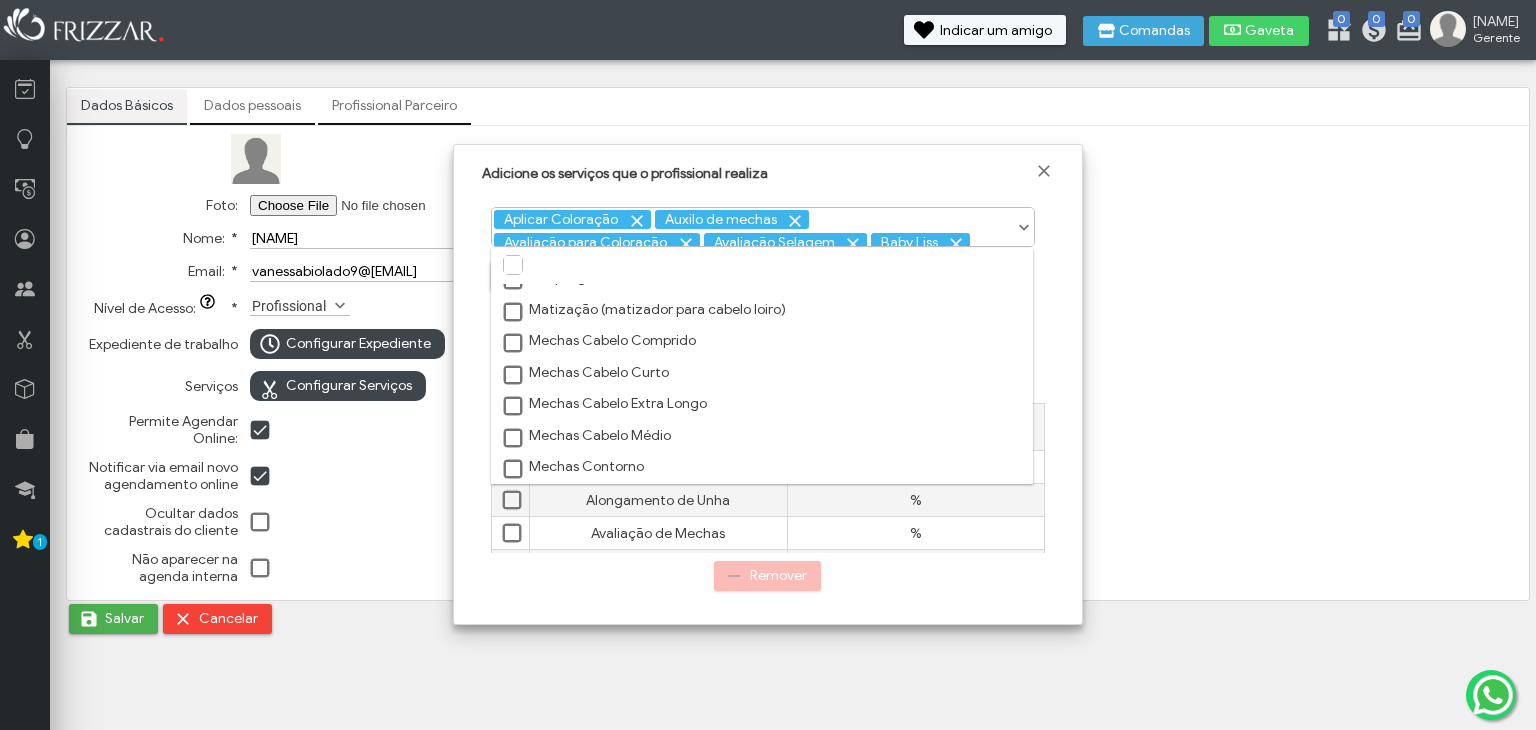 click at bounding box center [514, 313] 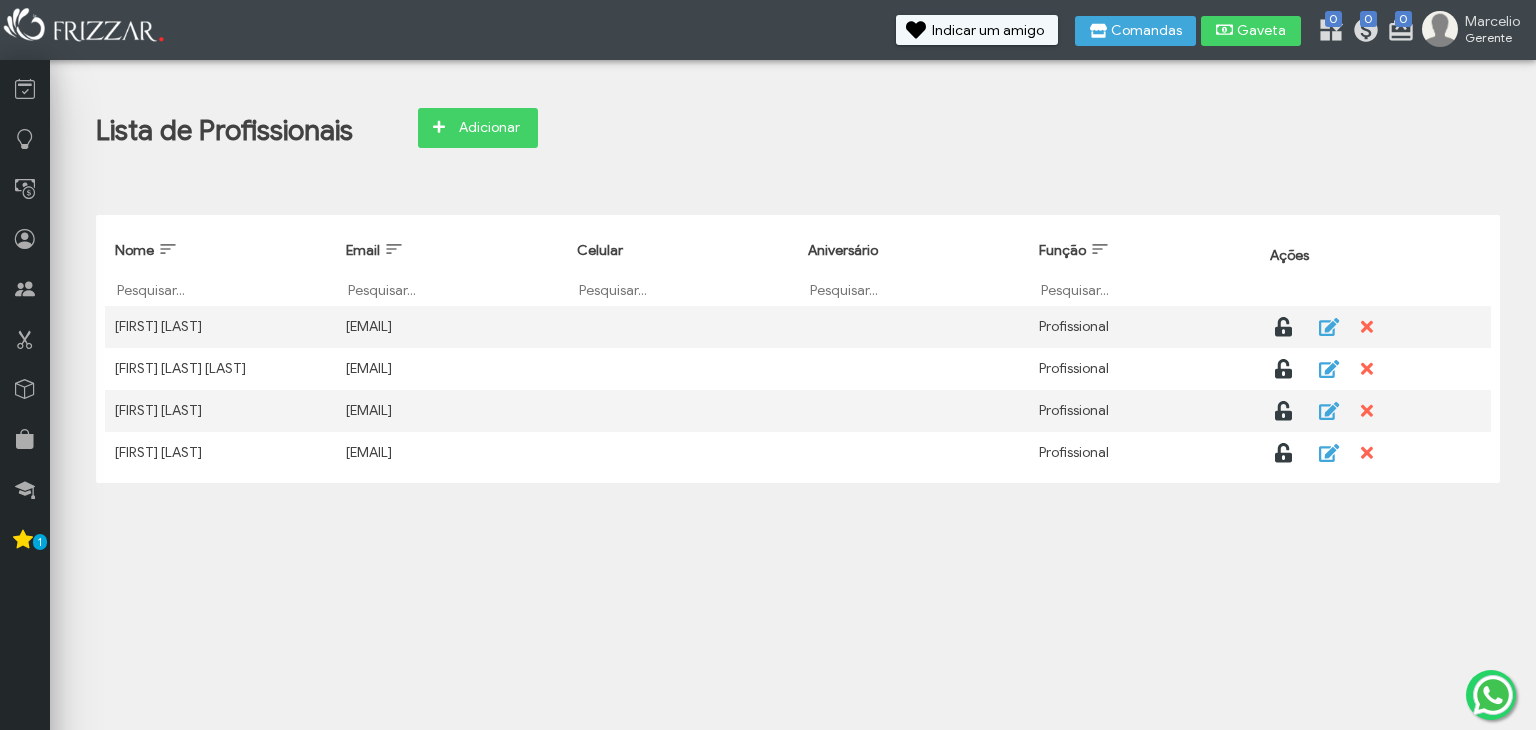 scroll, scrollTop: 0, scrollLeft: 0, axis: both 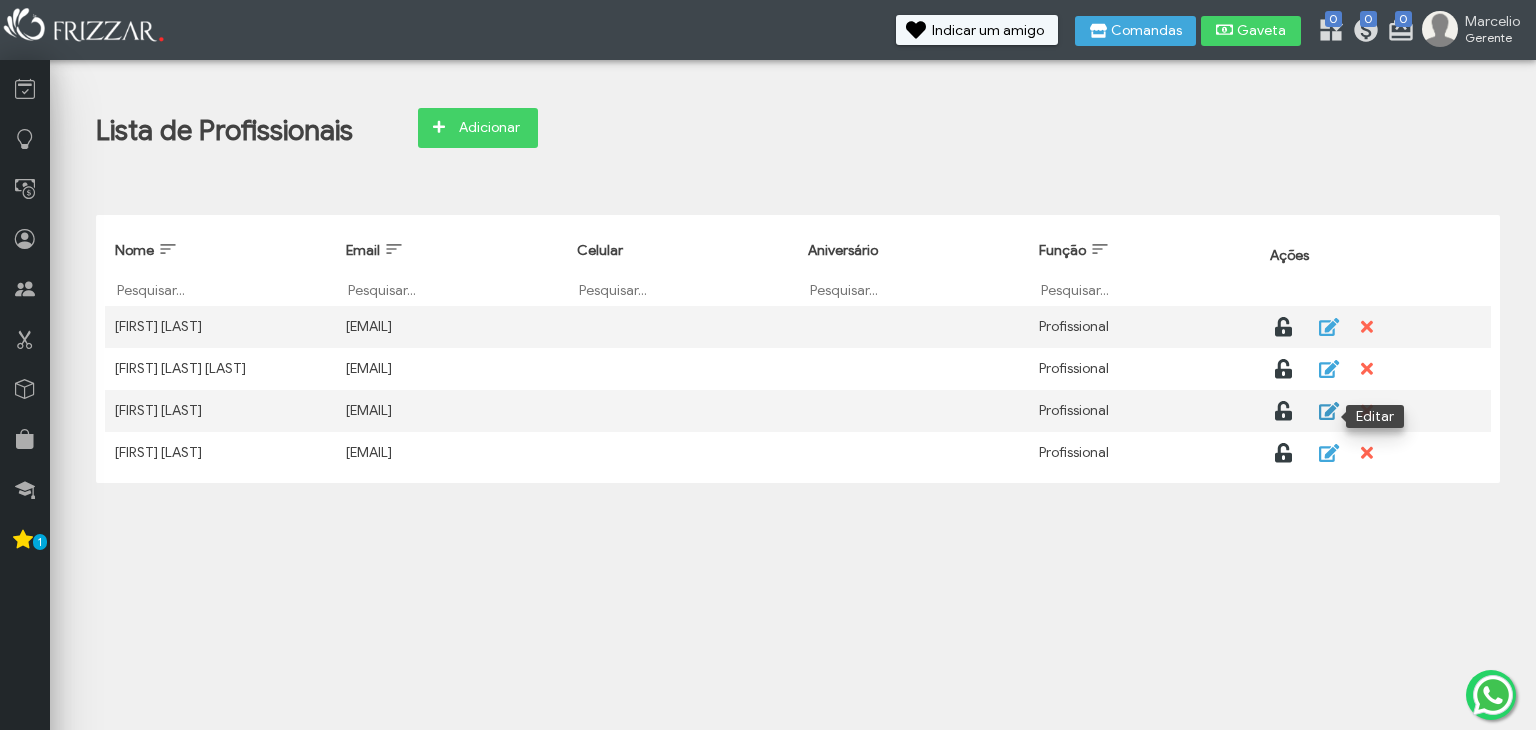 click 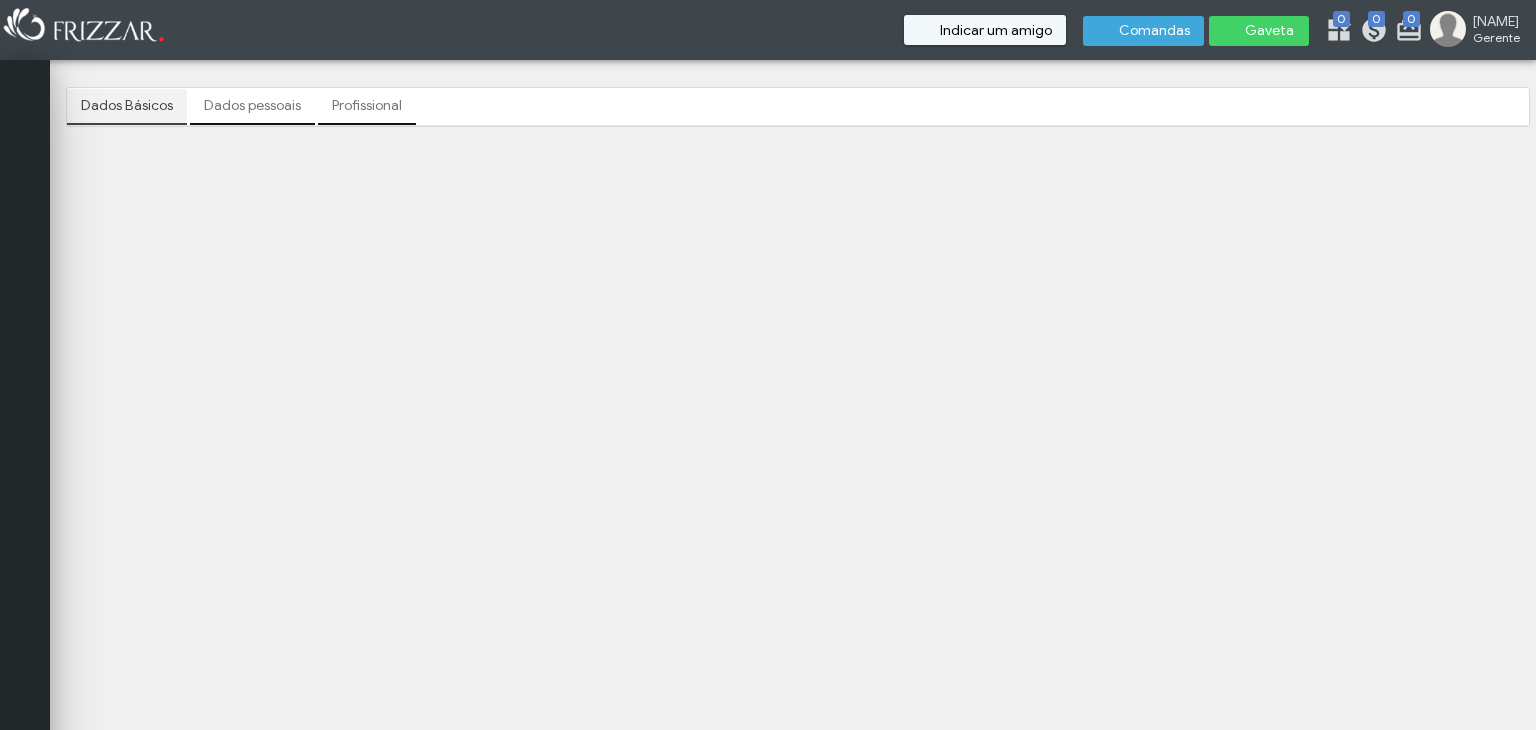 scroll, scrollTop: 0, scrollLeft: 0, axis: both 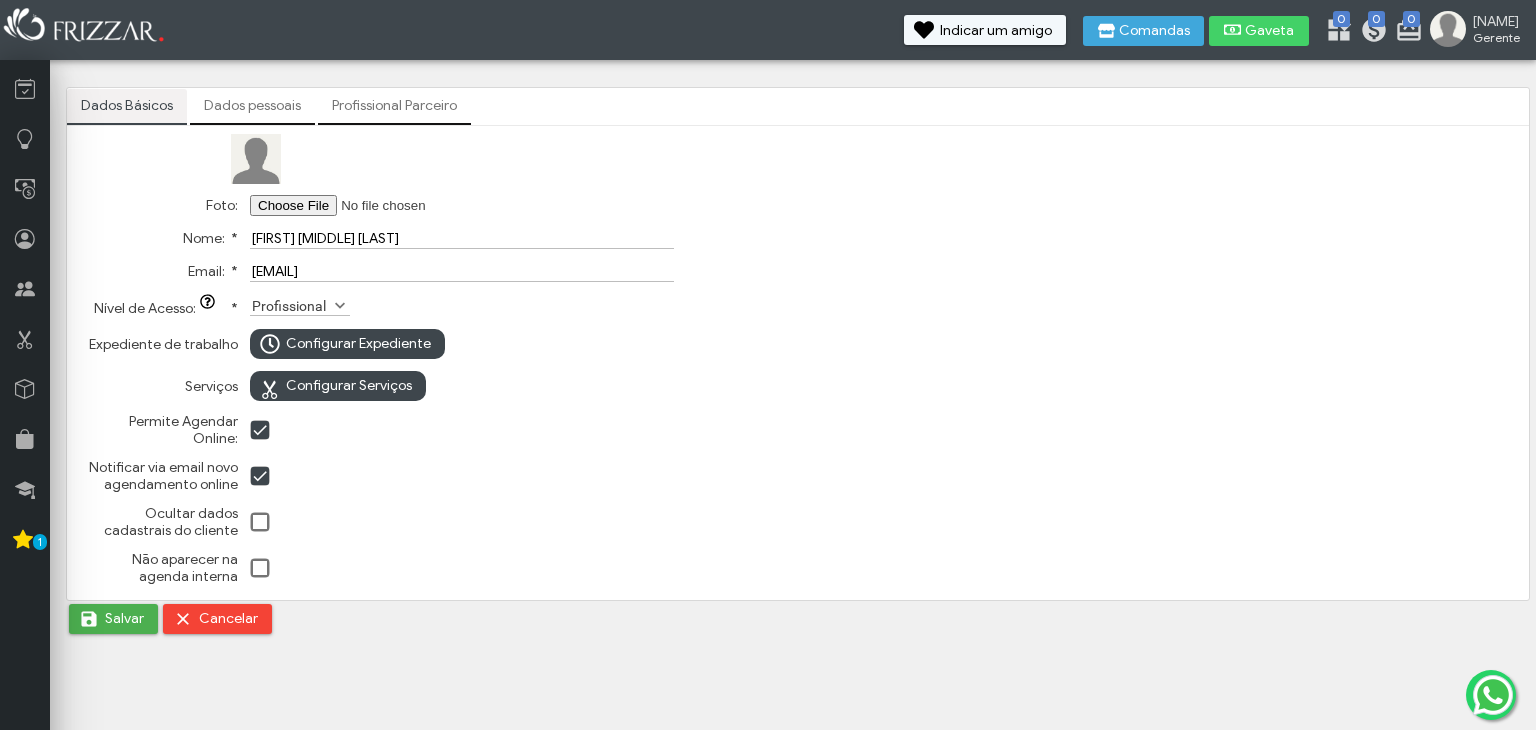 click on "Dados pessoais" at bounding box center [252, 106] 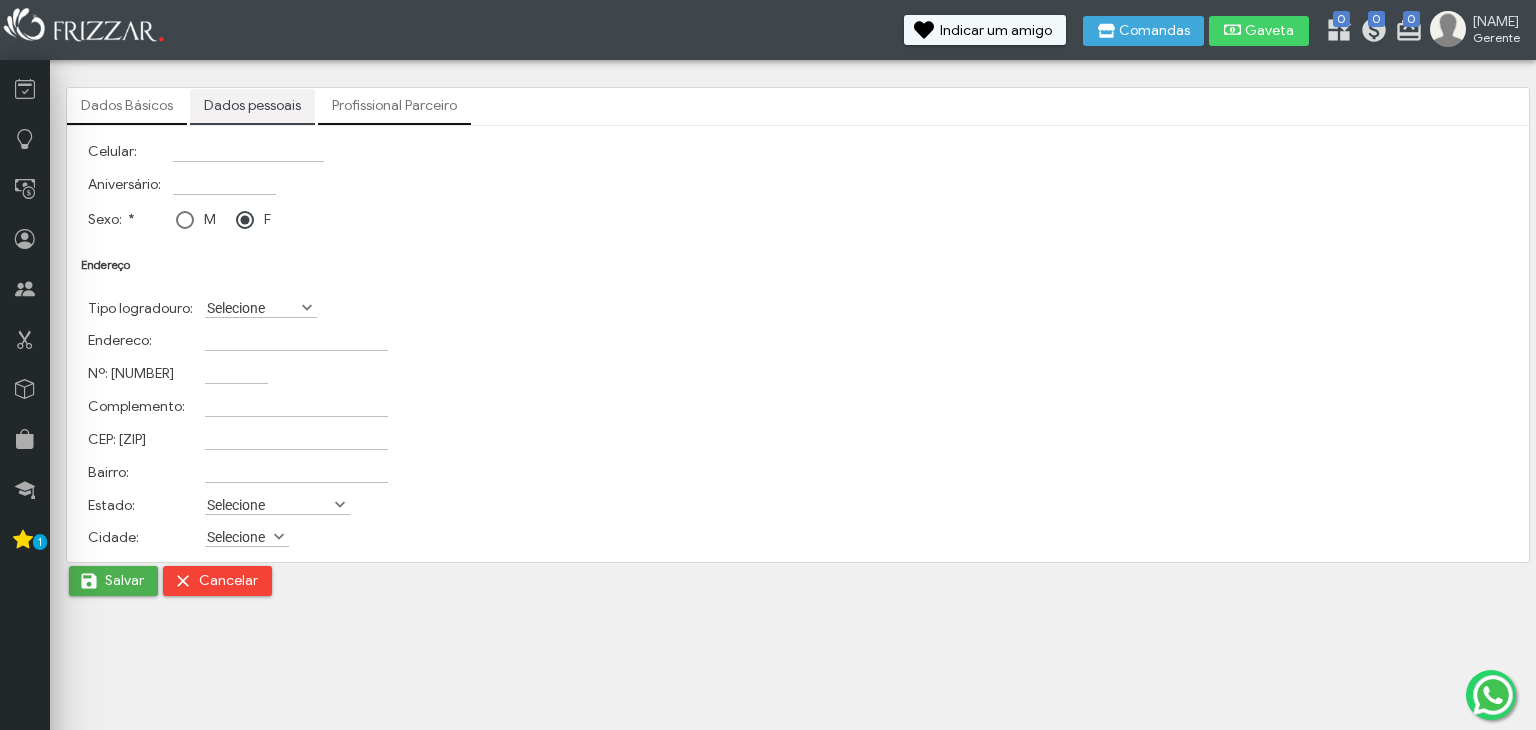 click on "Dados Básicos" at bounding box center (127, 106) 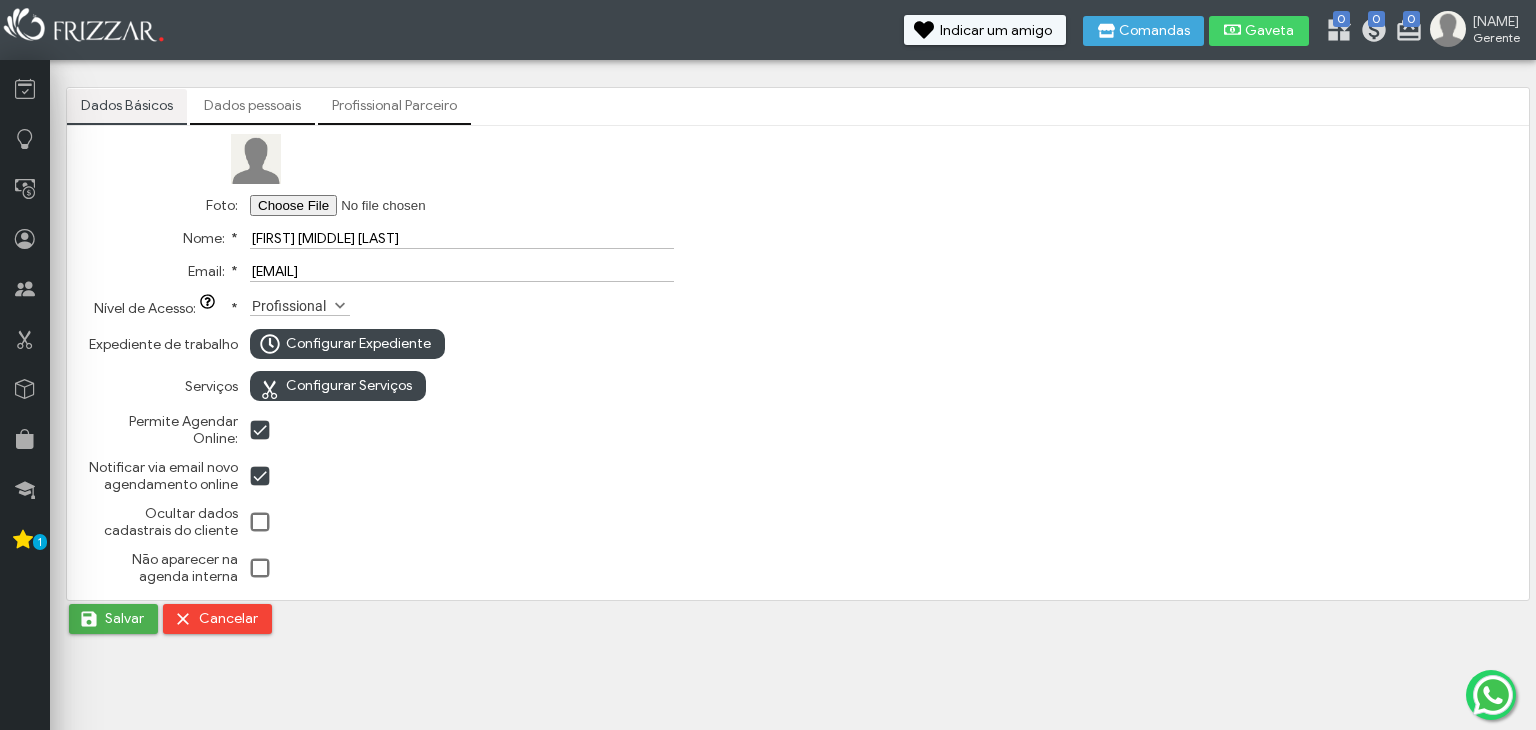 click on "Dados pessoais" at bounding box center (252, 106) 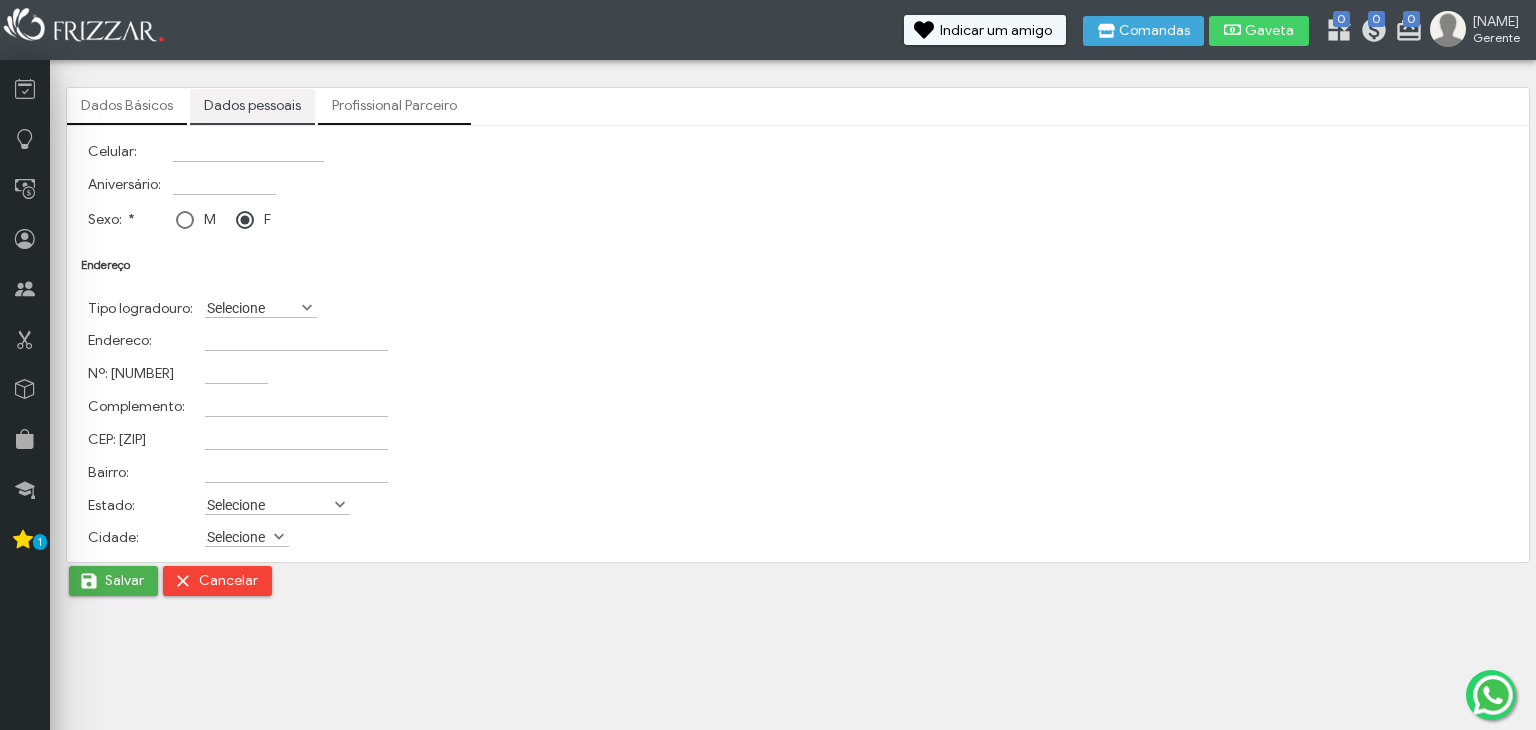 click on "Celular:
Aniversário:
Sexo:  *
M F" at bounding box center [206, 186] 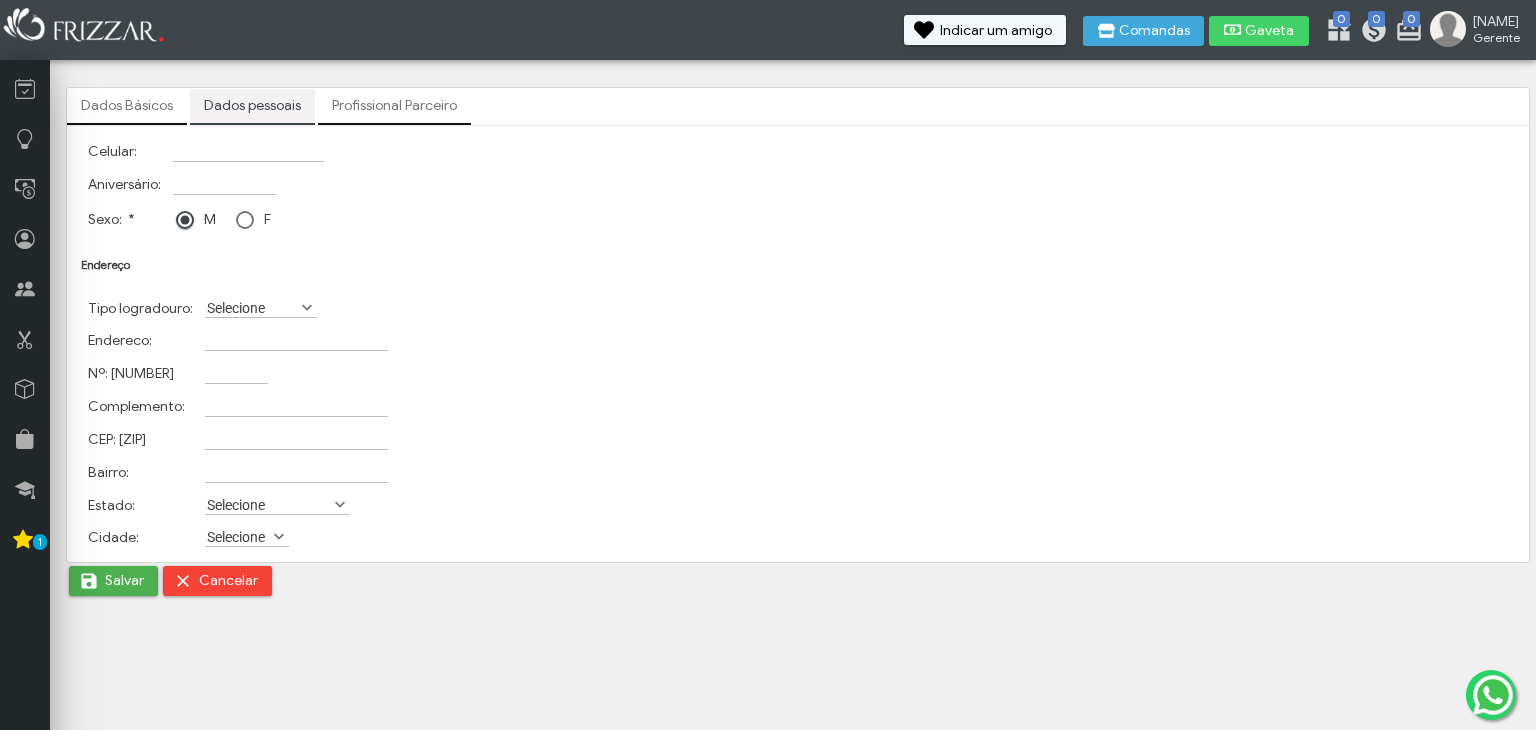 scroll, scrollTop: 9, scrollLeft: 11, axis: both 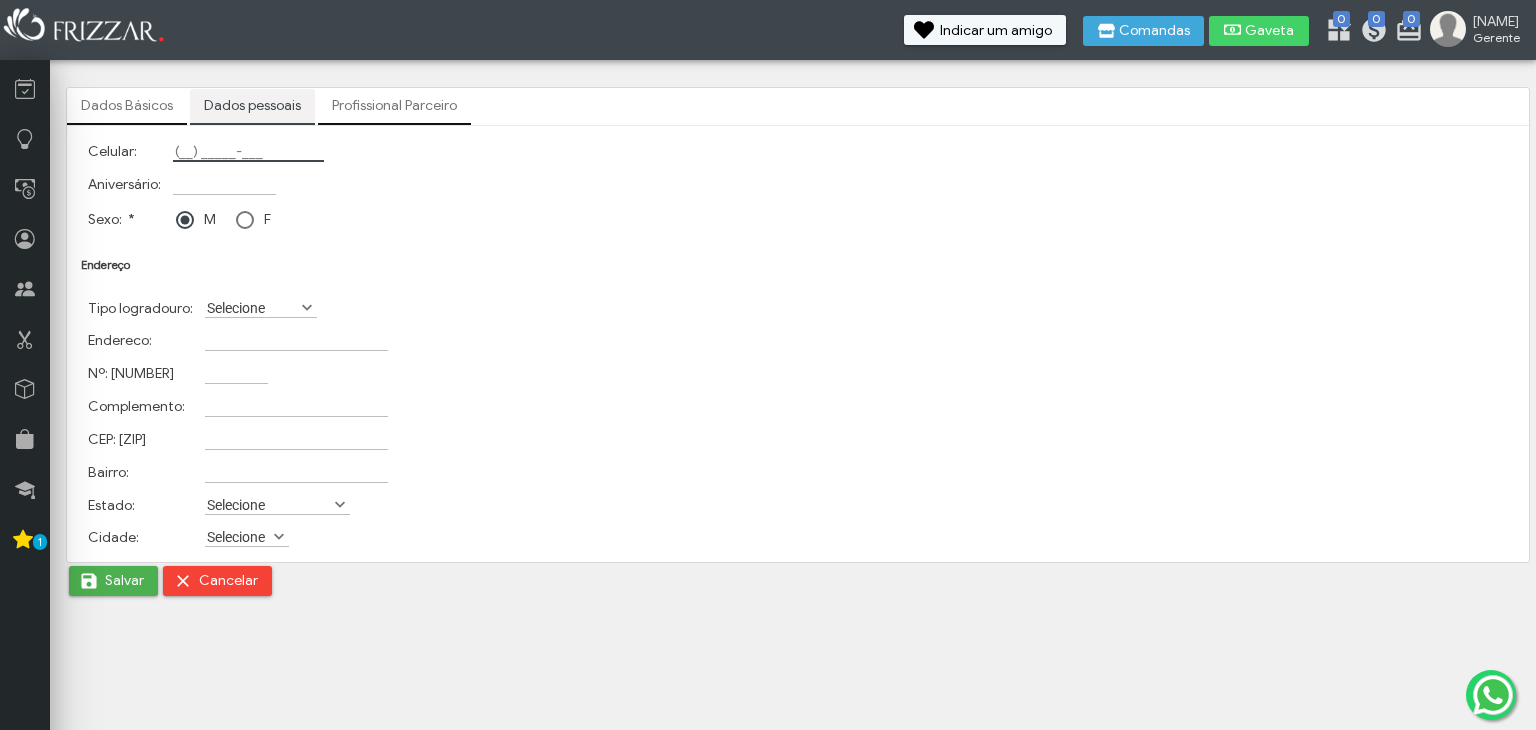 click on "Celular:" at bounding box center (248, 151) 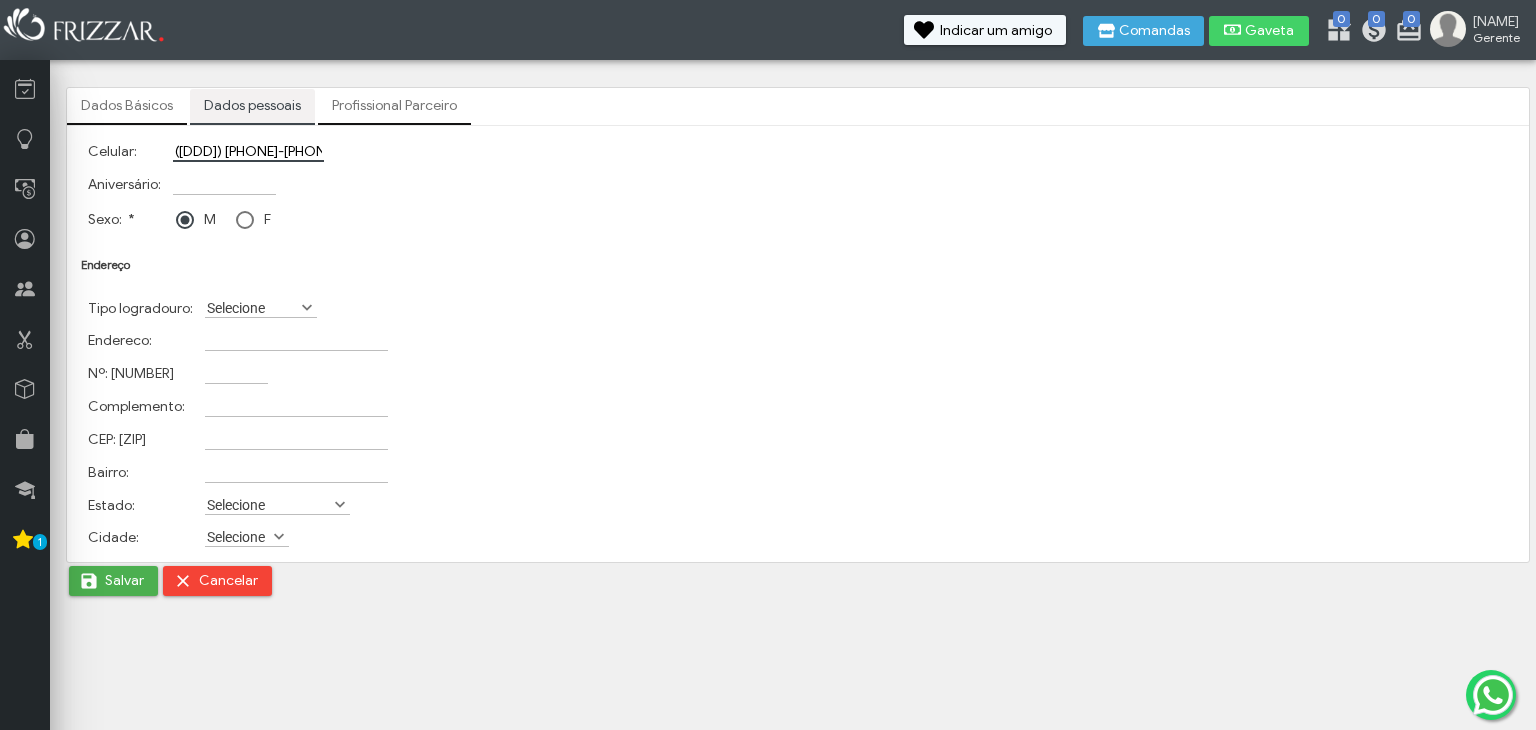 type on "([PHONE])" 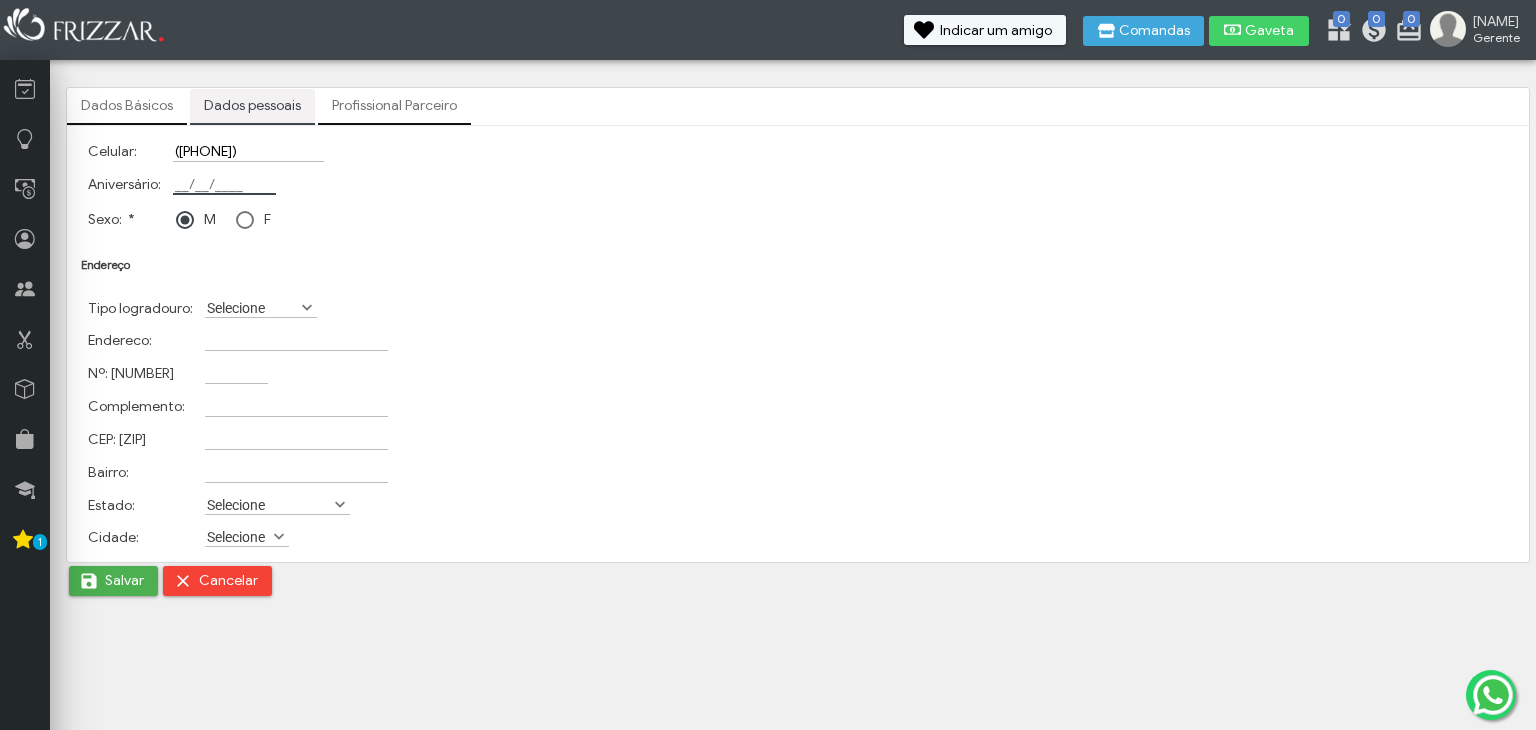 click on "Aniversário:" at bounding box center (224, 184) 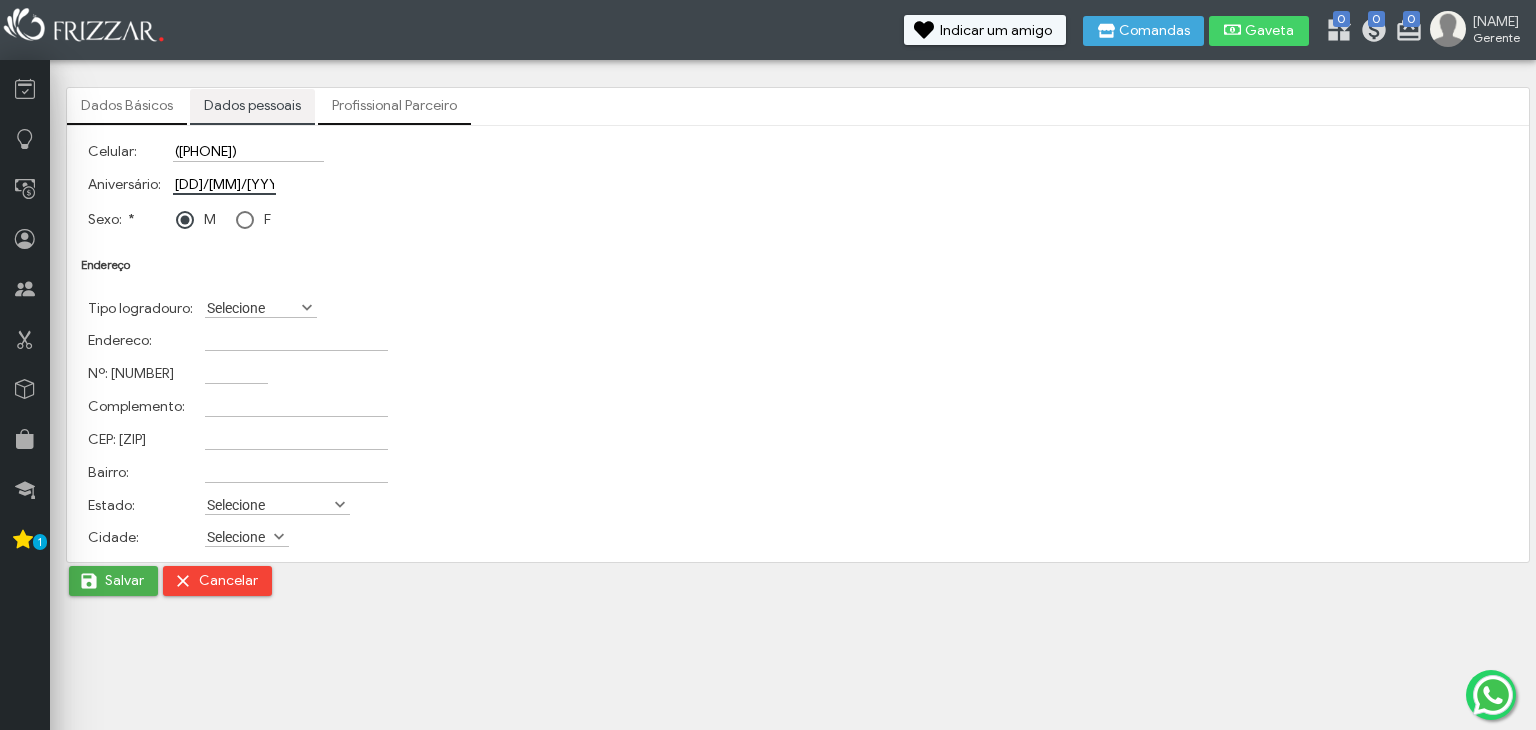 type on "[DATE]" 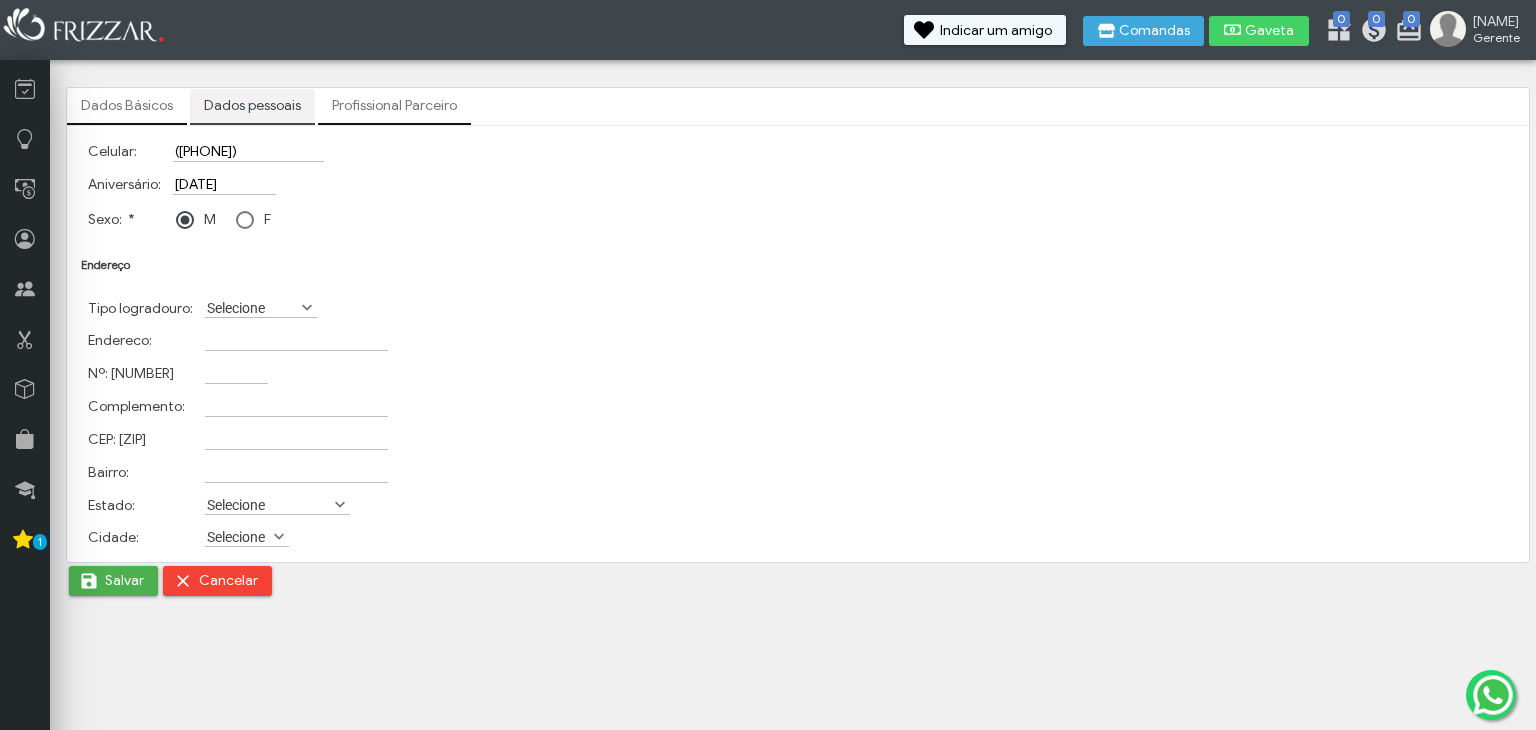 click on "Selecione" at bounding box center (252, 307) 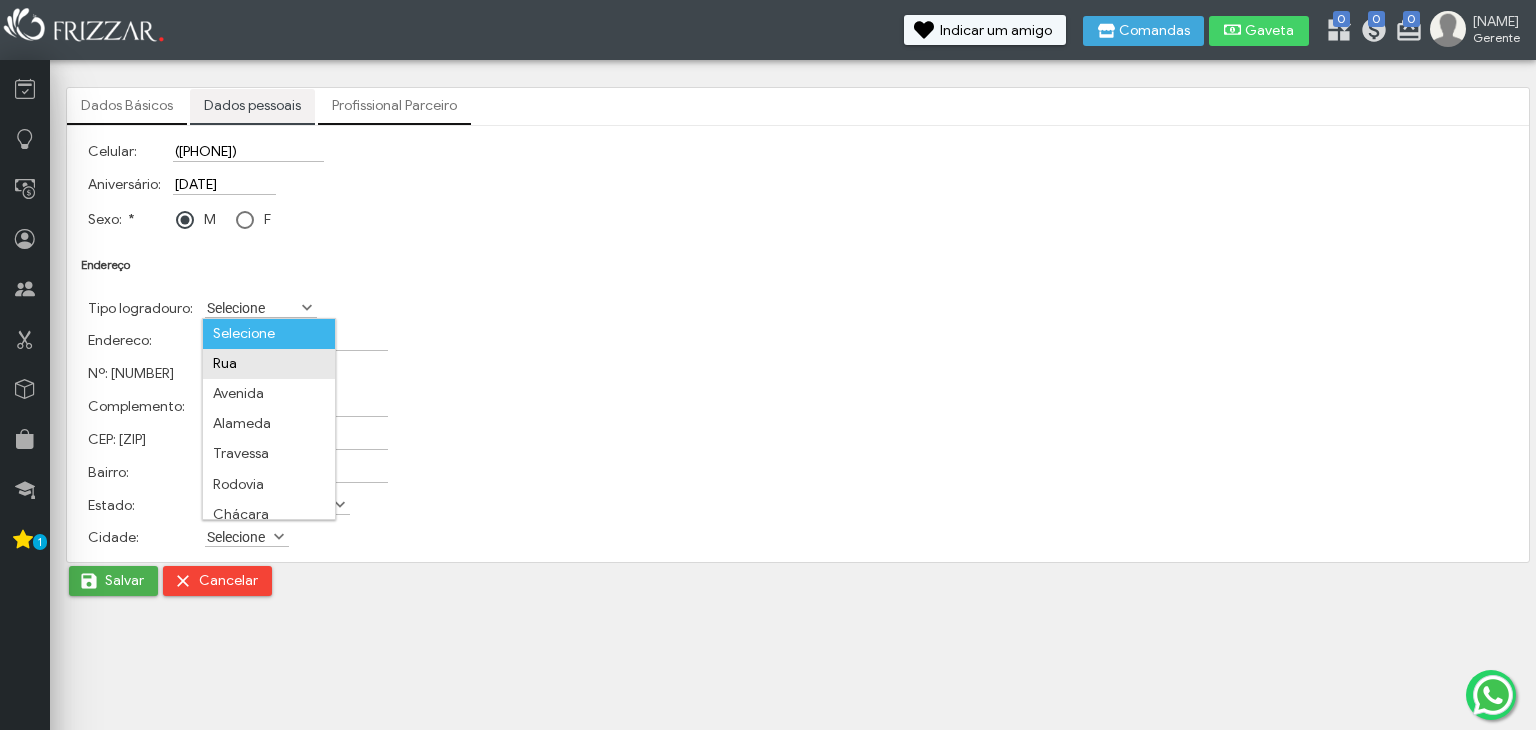 click on "Rua" at bounding box center [269, 364] 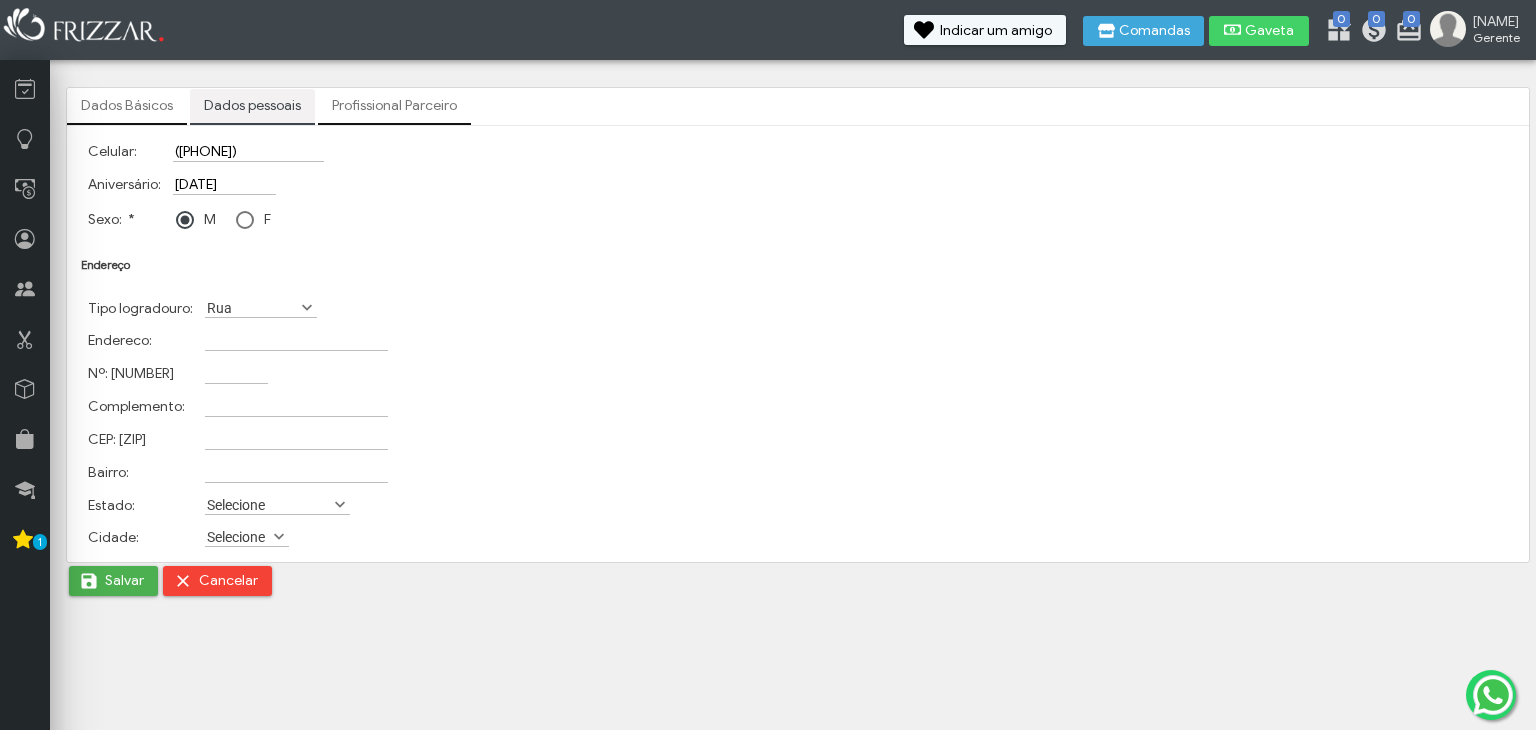 click on "Endereco:" at bounding box center (296, 340) 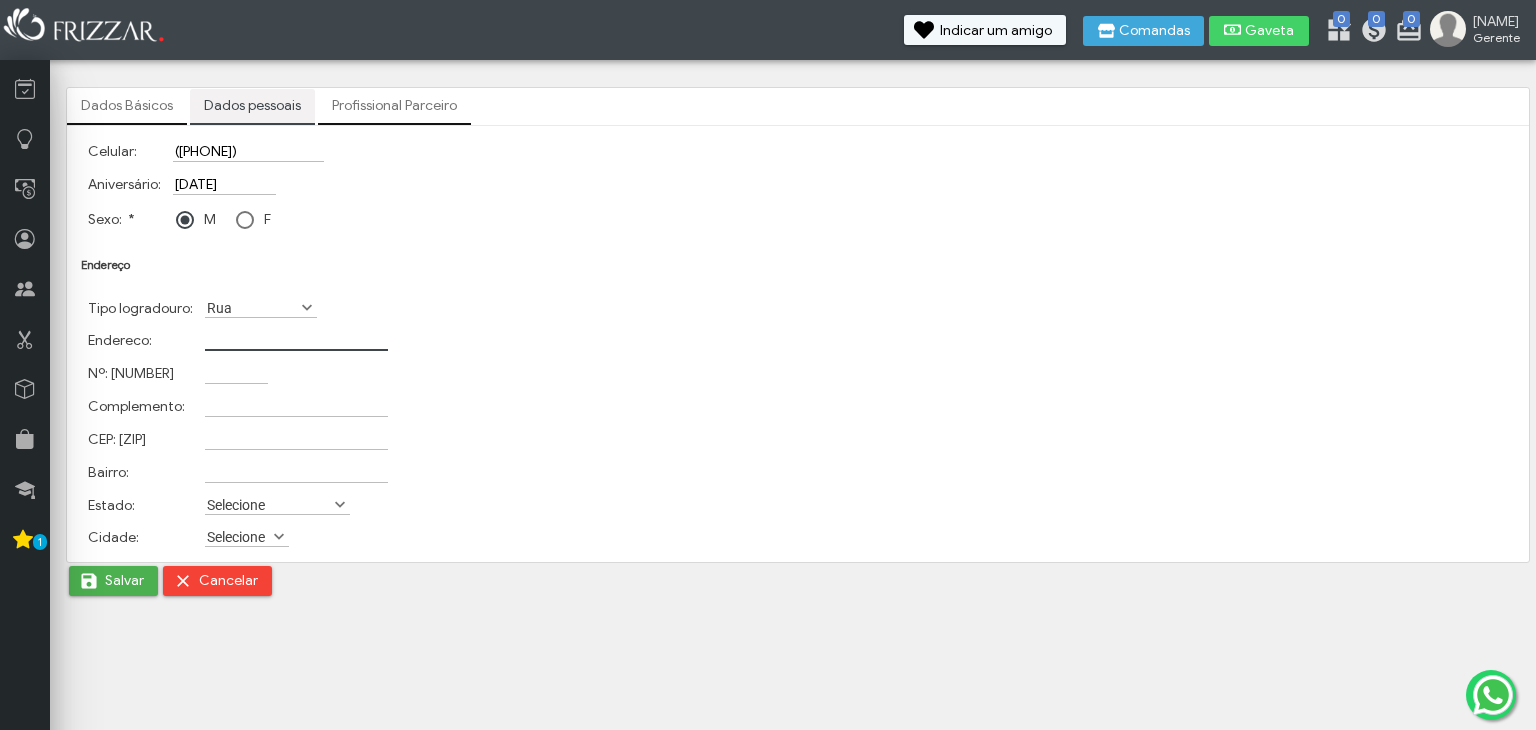 type on "d" 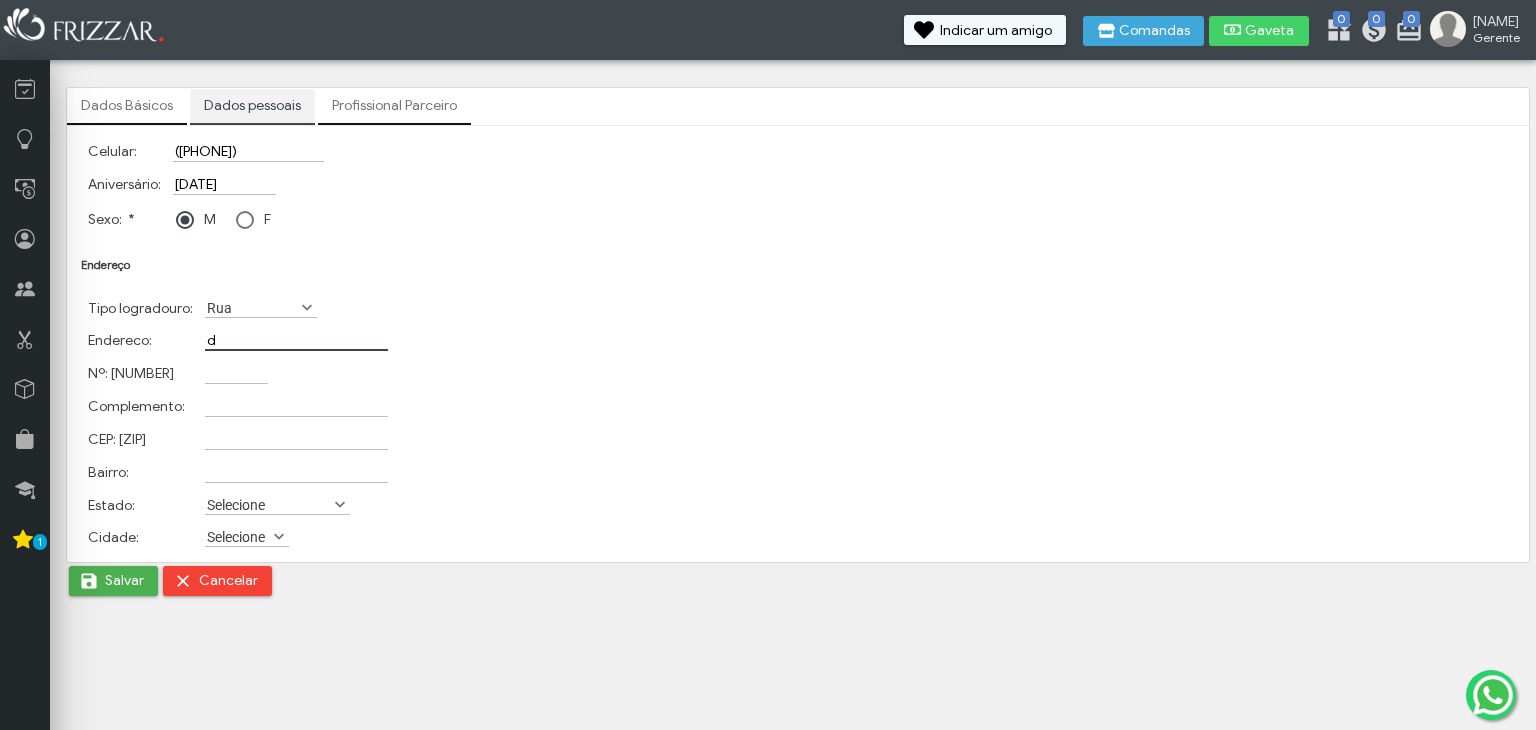 scroll, scrollTop: 0, scrollLeft: 0, axis: both 